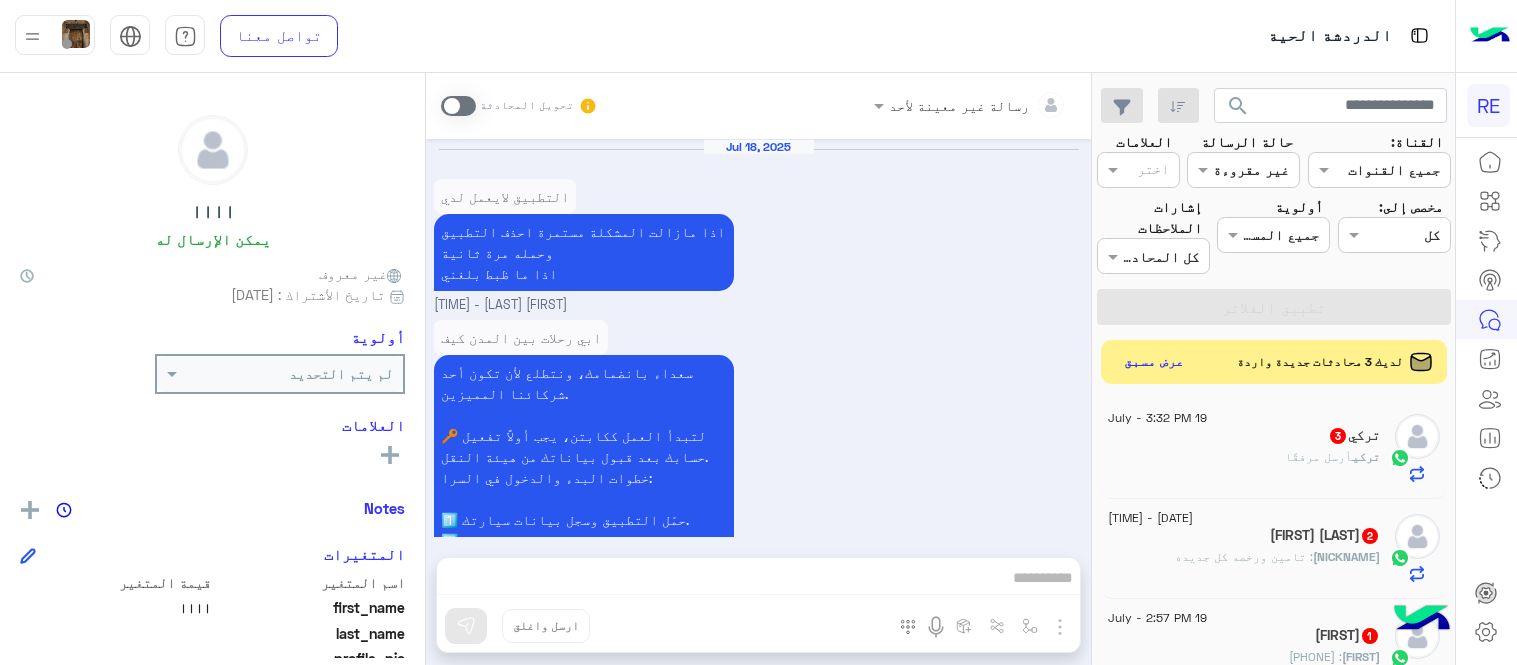 scroll, scrollTop: 0, scrollLeft: 0, axis: both 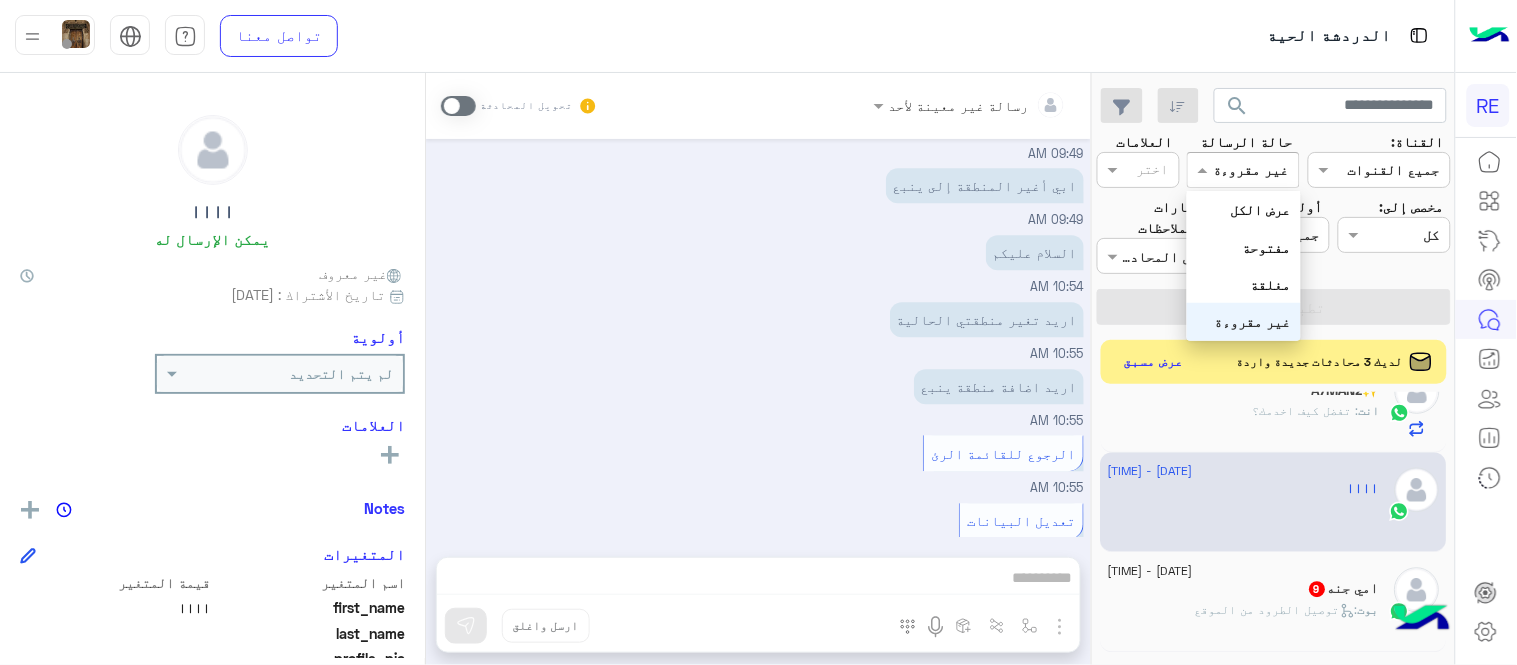 click at bounding box center (1243, 169) 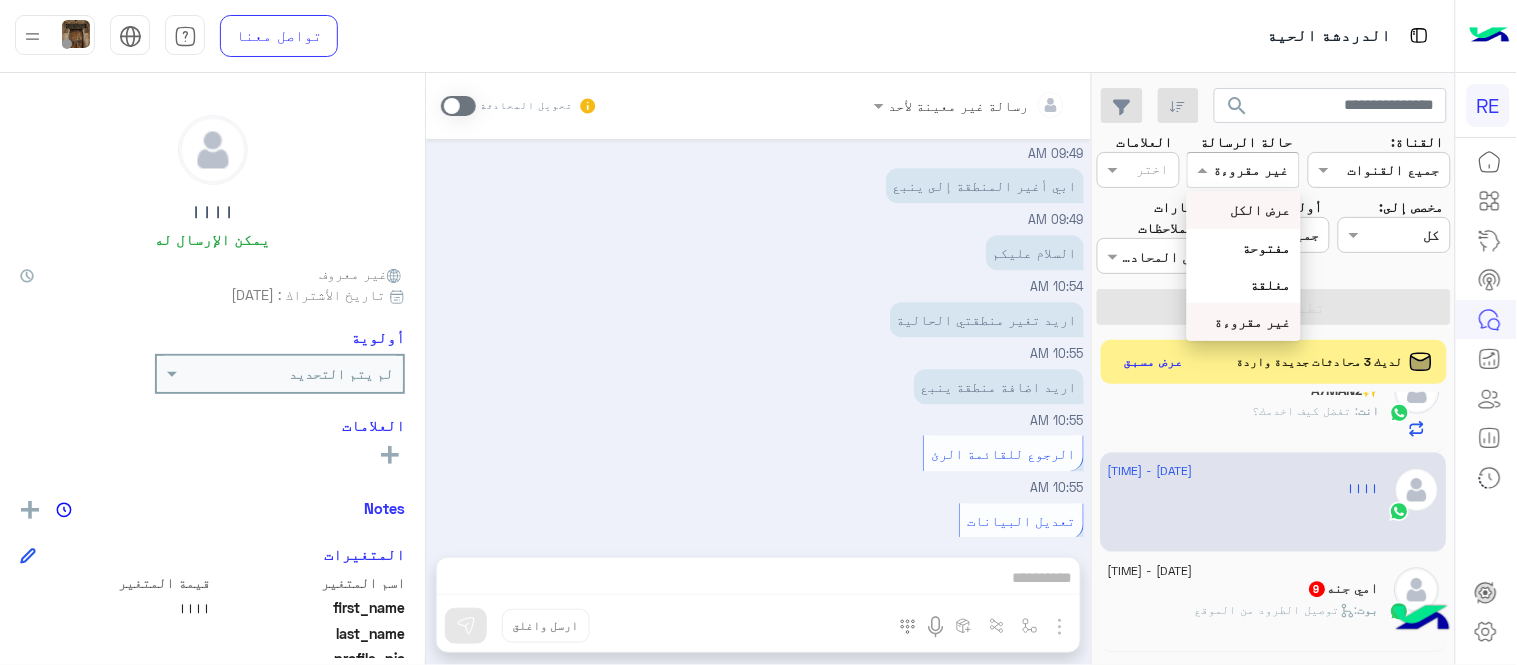 click on "عرض الكل" at bounding box center [1243, 209] 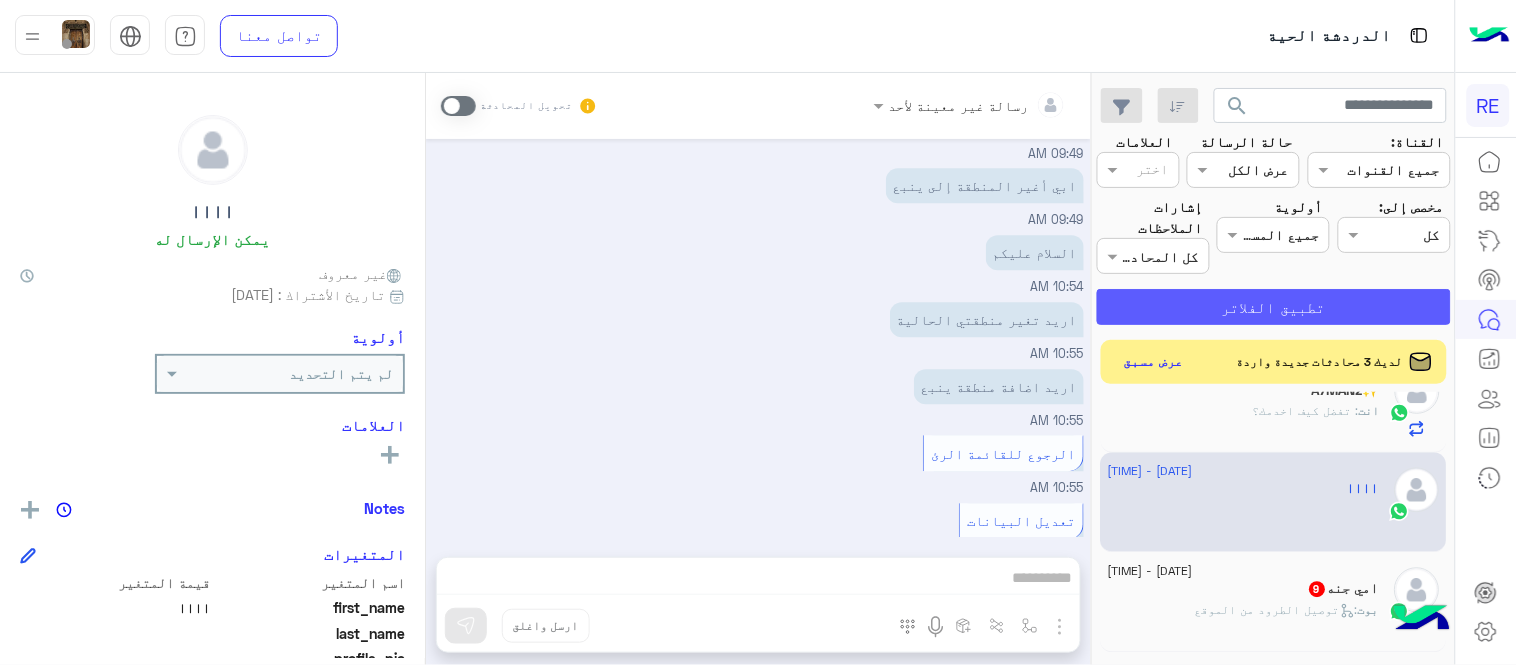 click on "تطبيق الفلاتر" 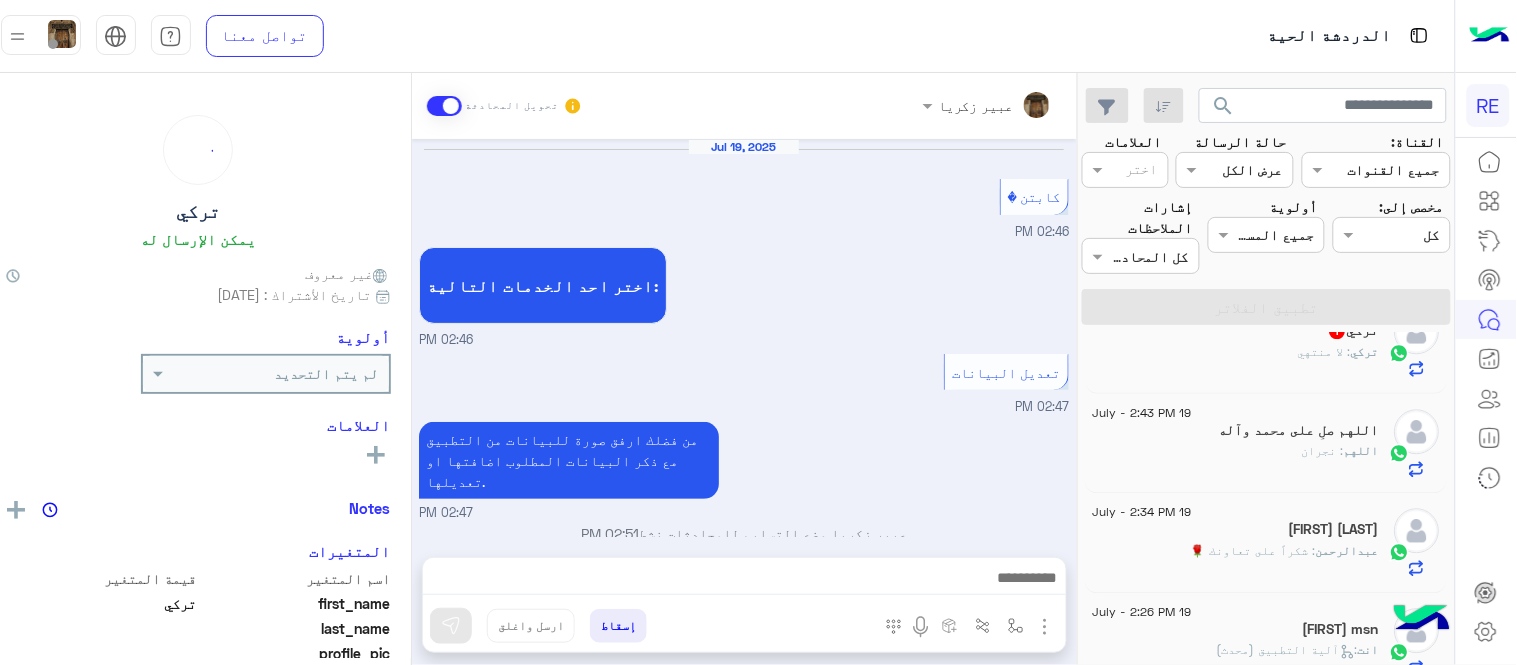 scroll, scrollTop: 520, scrollLeft: 0, axis: vertical 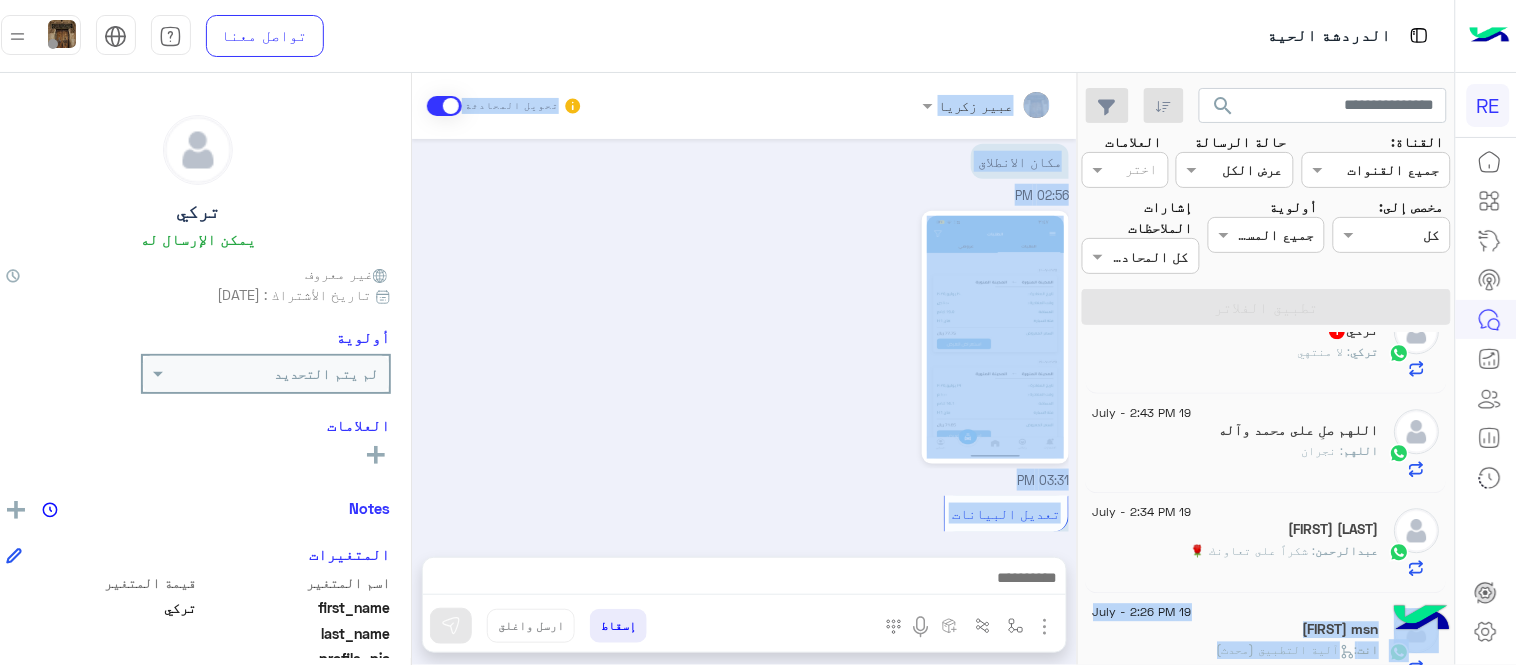 drag, startPoint x: 1100, startPoint y: 580, endPoint x: 845, endPoint y: 487, distance: 271.42953 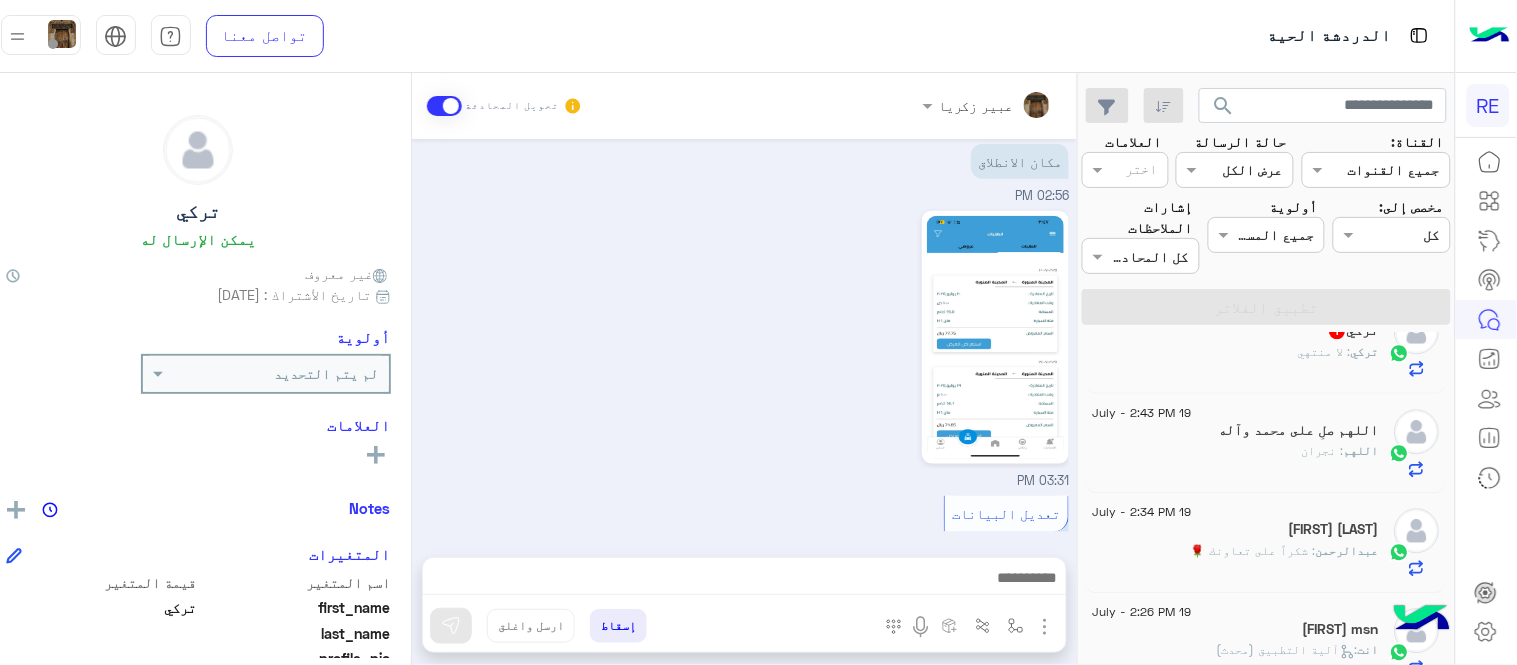 click on "search القناة: القناه جميع القنوات حالة الرسالة القناه عرض الكل العلامات اختر مخصص إلى: Assigned on كل أولوية جميع المستويات جميع المستويات إشارات الملاحظات اختر كل المحادثات تطبيق الفلاتر [DATE] [FIRST]    [FIRST]  أرسل مرفقًا [DATE] [FIRST]  [BOT] :   Default reply  [DATE] [FIRST]  [BOT] :   New user  [DATE] [TIME] [FIRST]   [BOT] :   Default reply  [DATE] [TIME] [FIRST] [LAST] [LAST] [BOT] : تامين ورخصه كل جديده [DATE] [FIRST]   [FIRST]  أرسل مرفقًا [DATE] [FIRST]    : [PHONE] [DATE] [FIRST]    انت  : تفضل كيف اخدمك؟ [DATE] [FIRST]  [FIRST]  [BOT] : عندي رصيد ١٧٠ ريال [DATE] [FIRST]  [FIRST]  3 1 1" 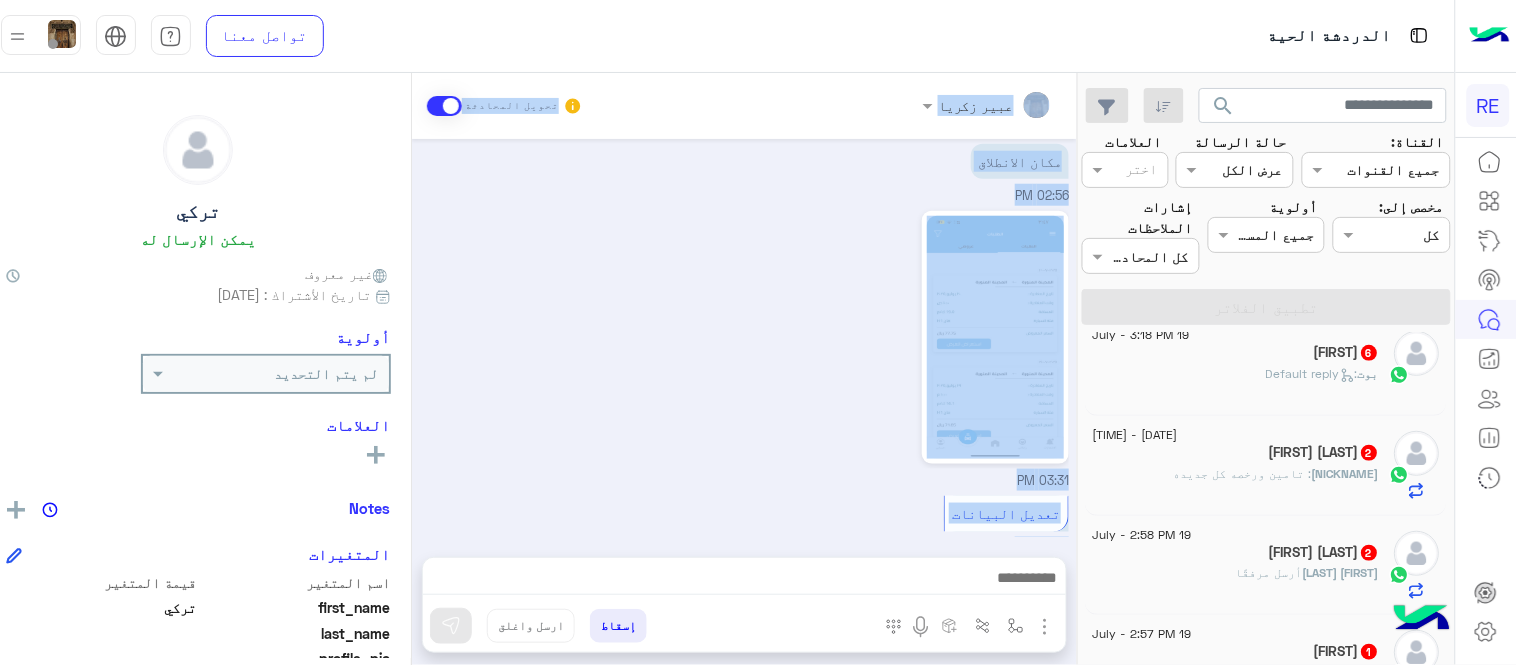scroll, scrollTop: 328, scrollLeft: 0, axis: vertical 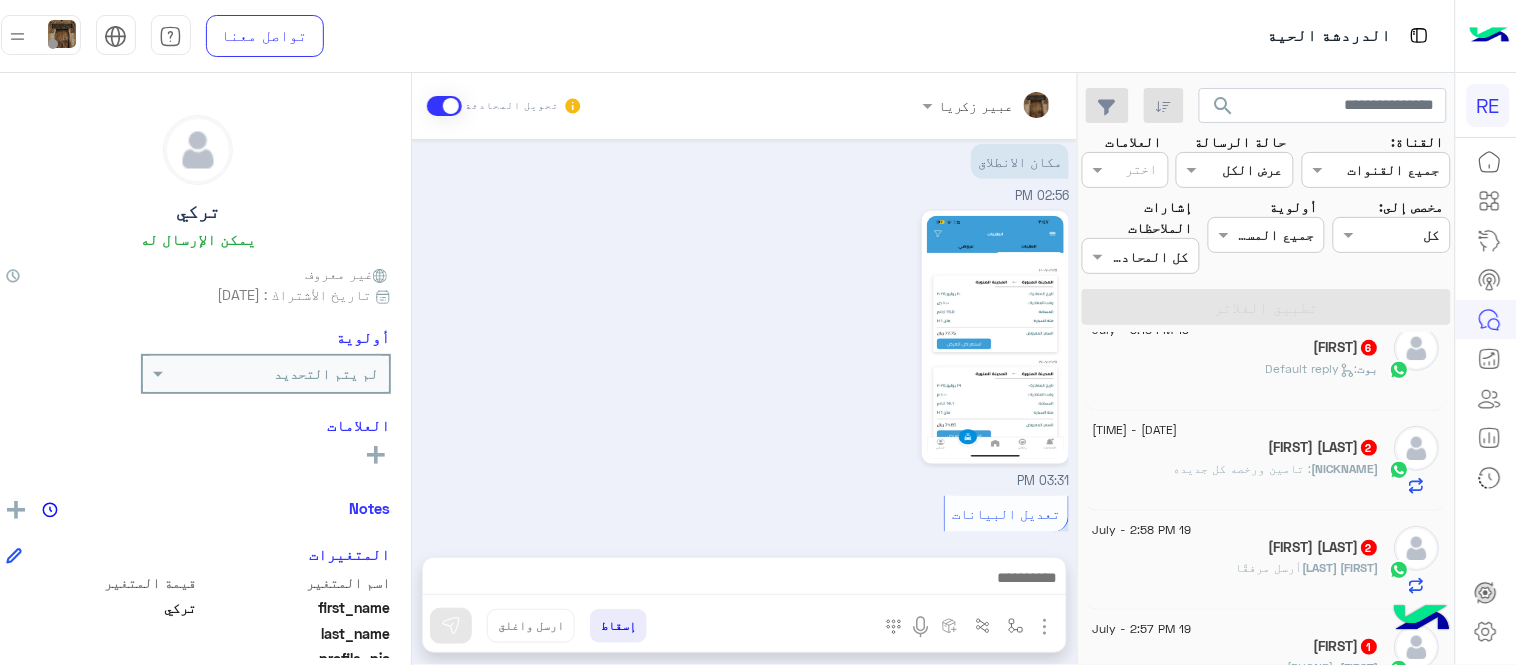 click on "[FIRST]   2" 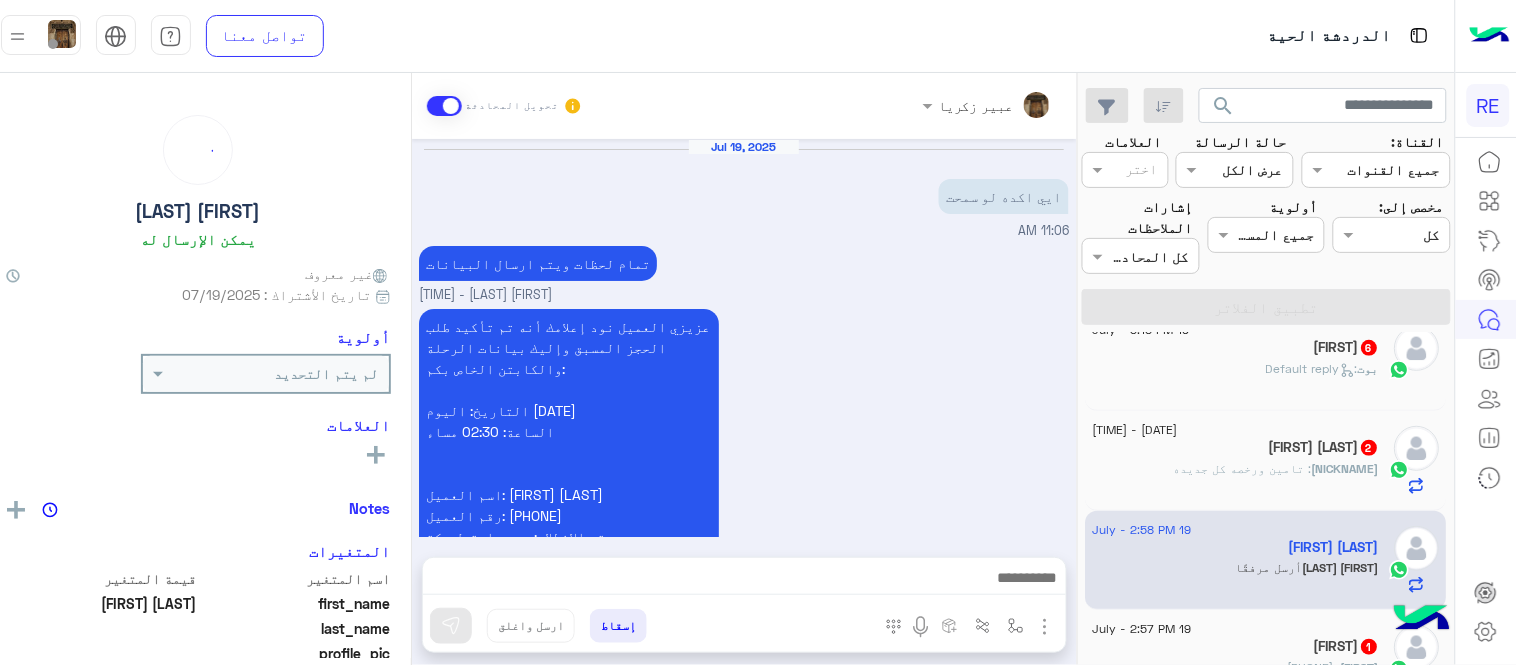 scroll, scrollTop: 988, scrollLeft: 0, axis: vertical 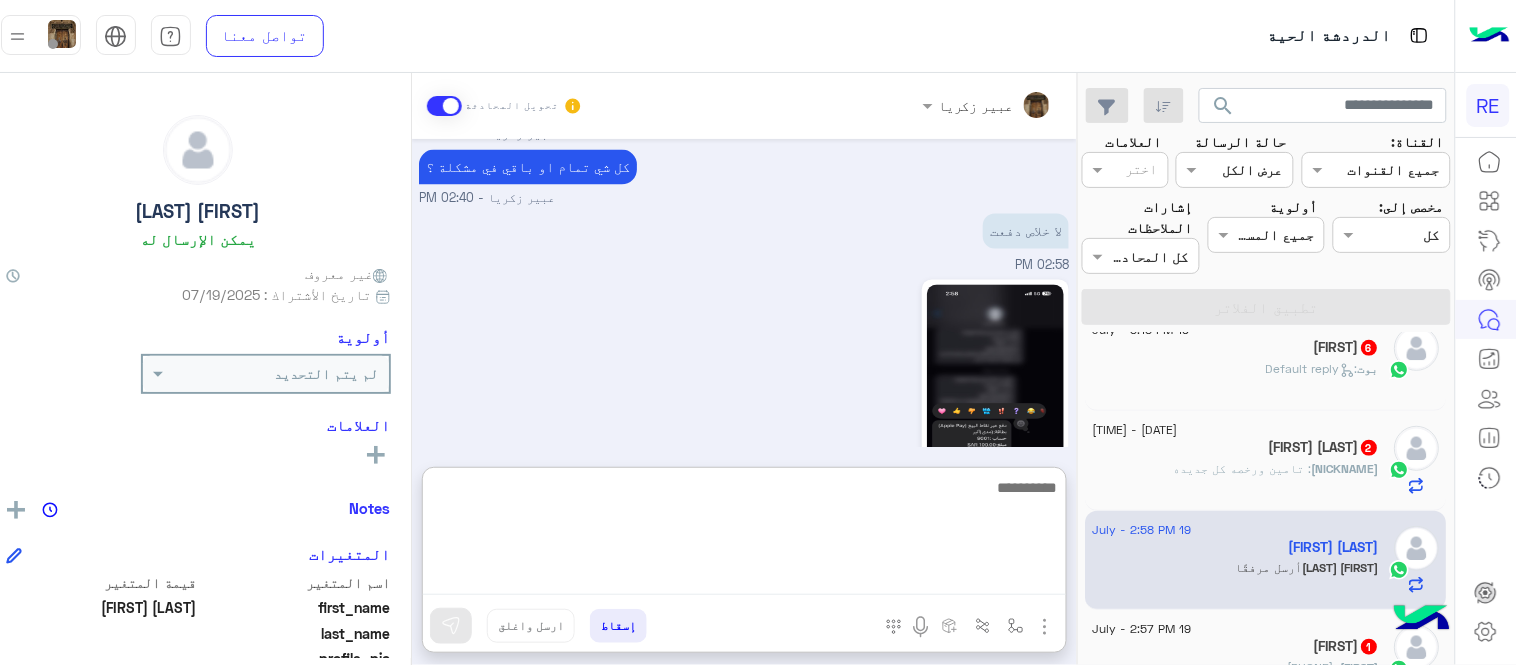 click at bounding box center (744, 535) 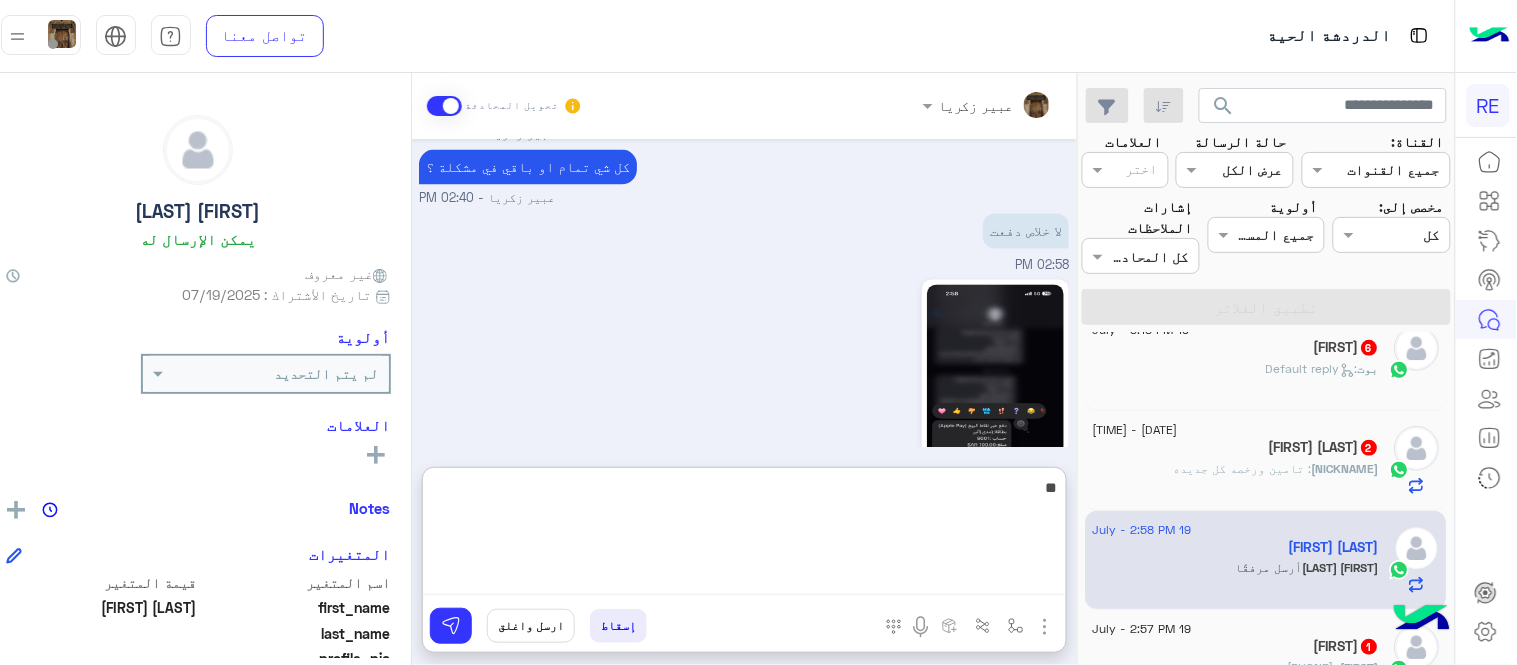 type on "*" 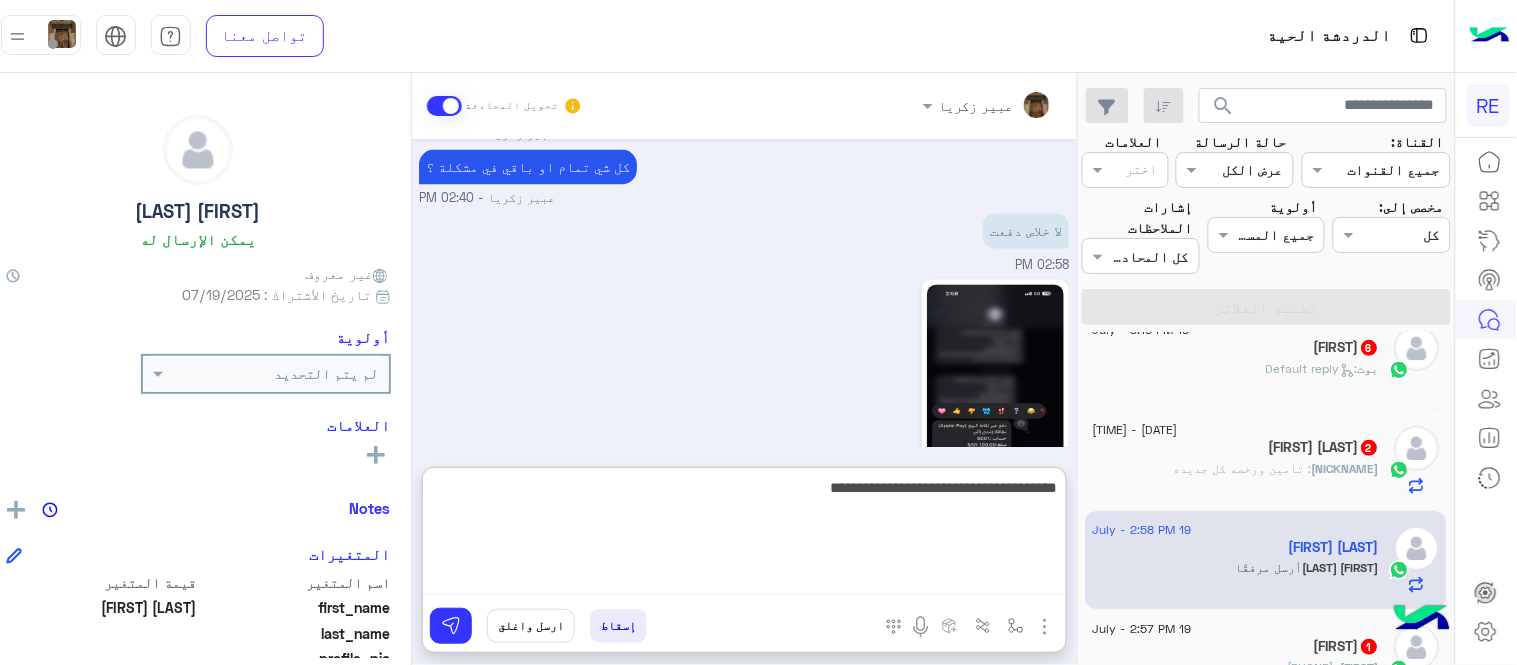 type on "**********" 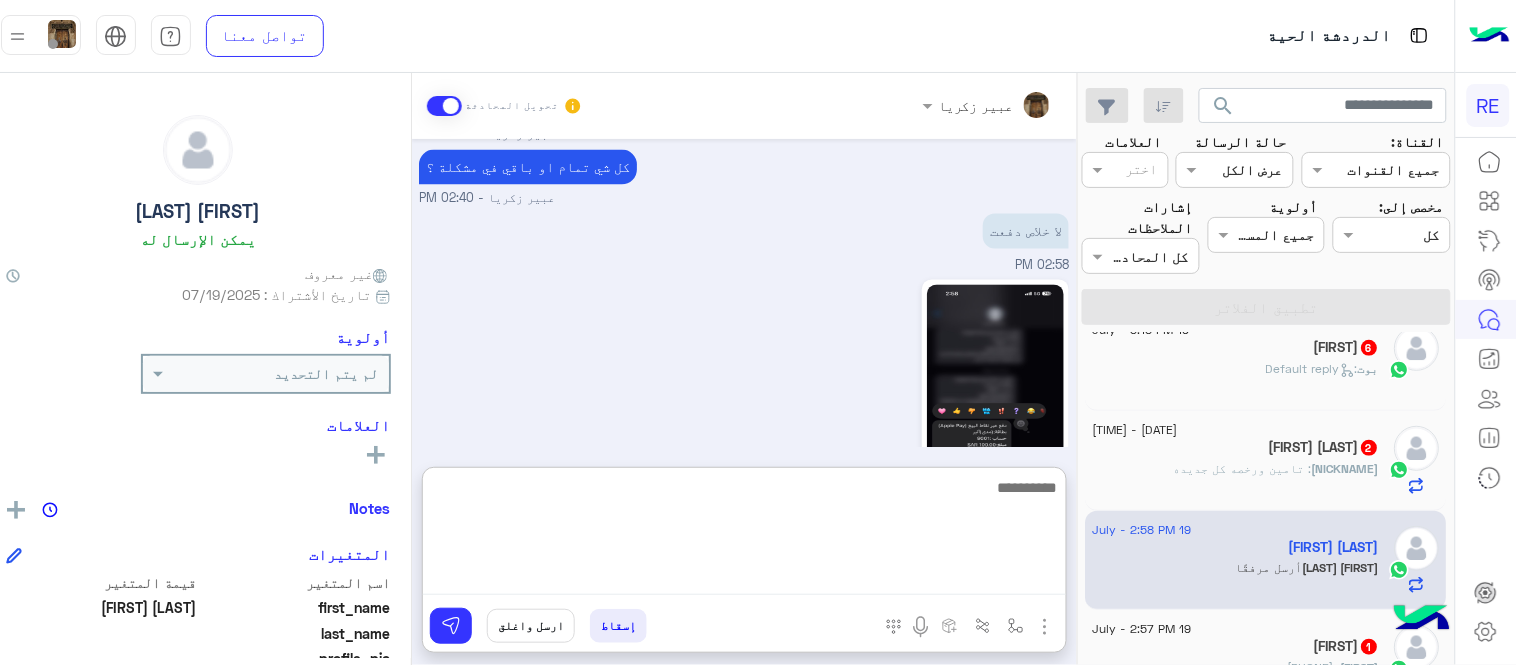 scroll, scrollTop: 1142, scrollLeft: 0, axis: vertical 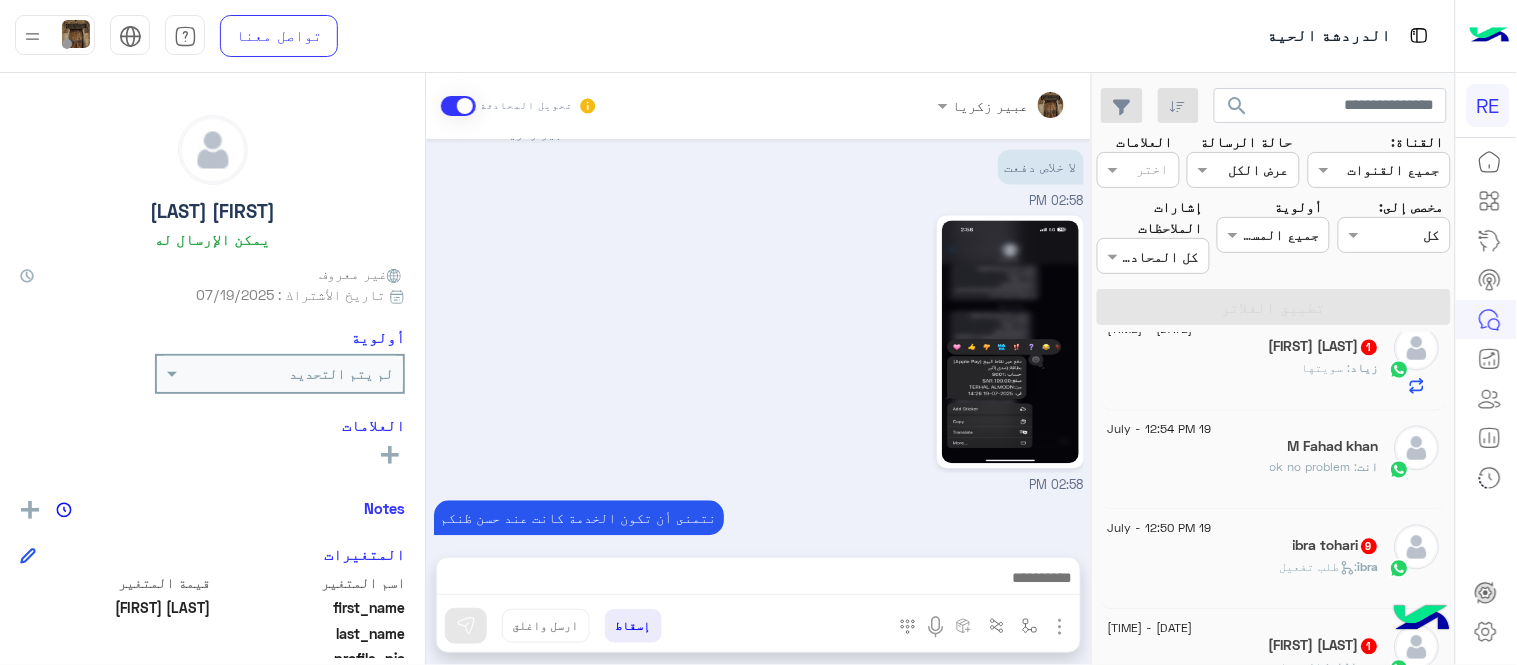 click on "انت  : ok no problem" 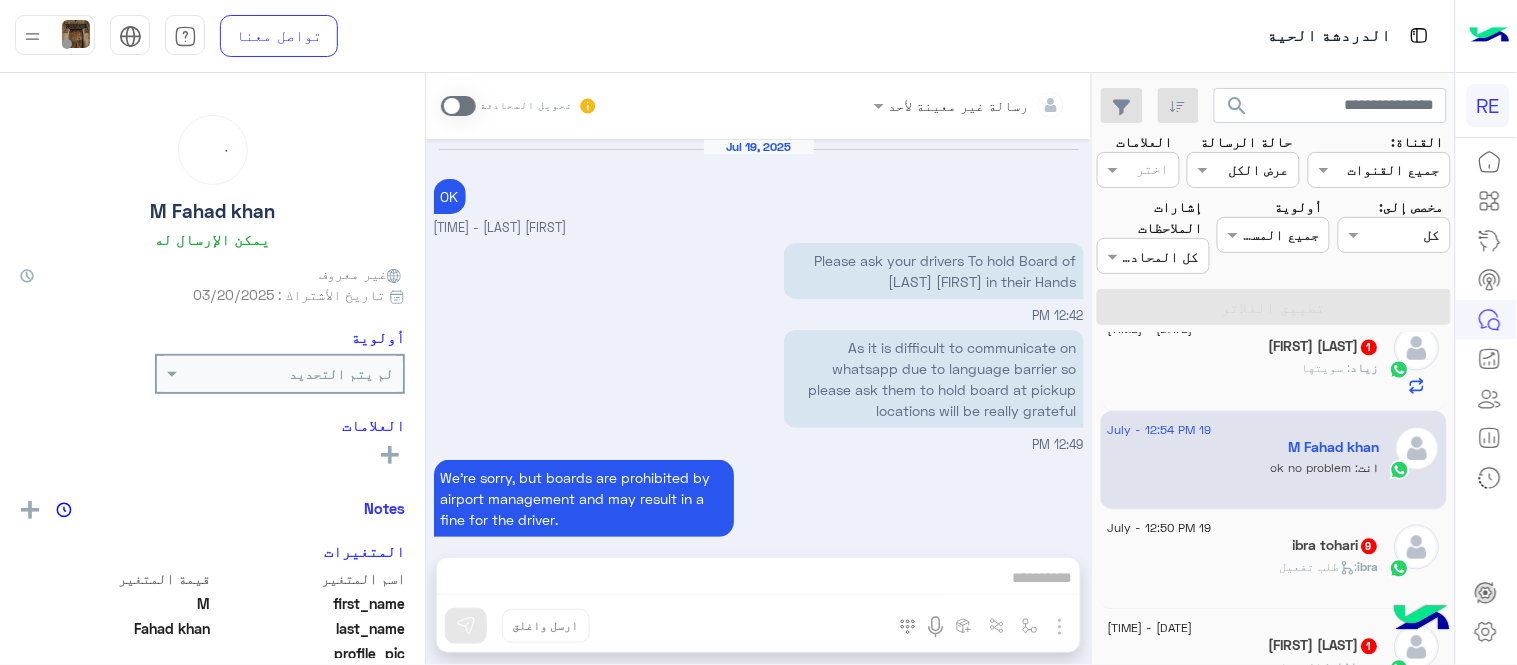 scroll, scrollTop: 560, scrollLeft: 0, axis: vertical 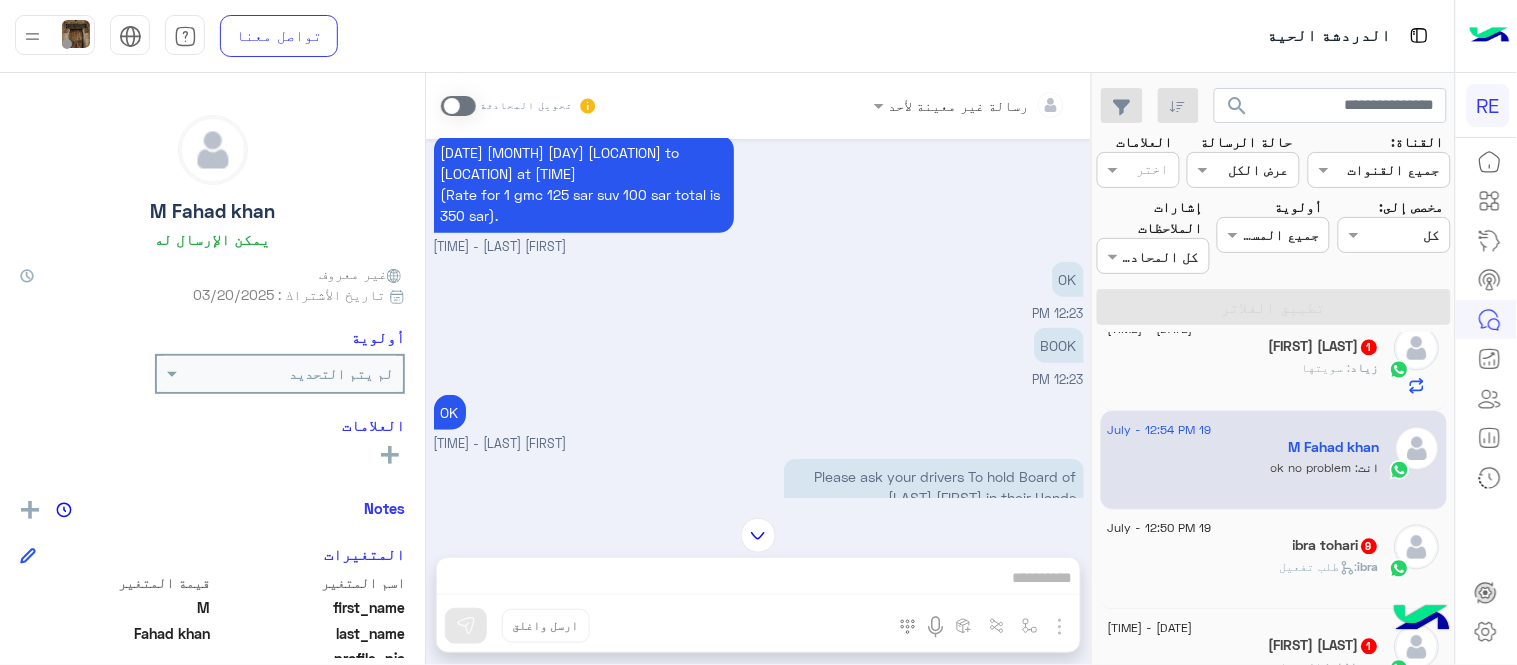 click on "رسالة غير معينة لأحد تحويل المحادثة" at bounding box center [758, 106] 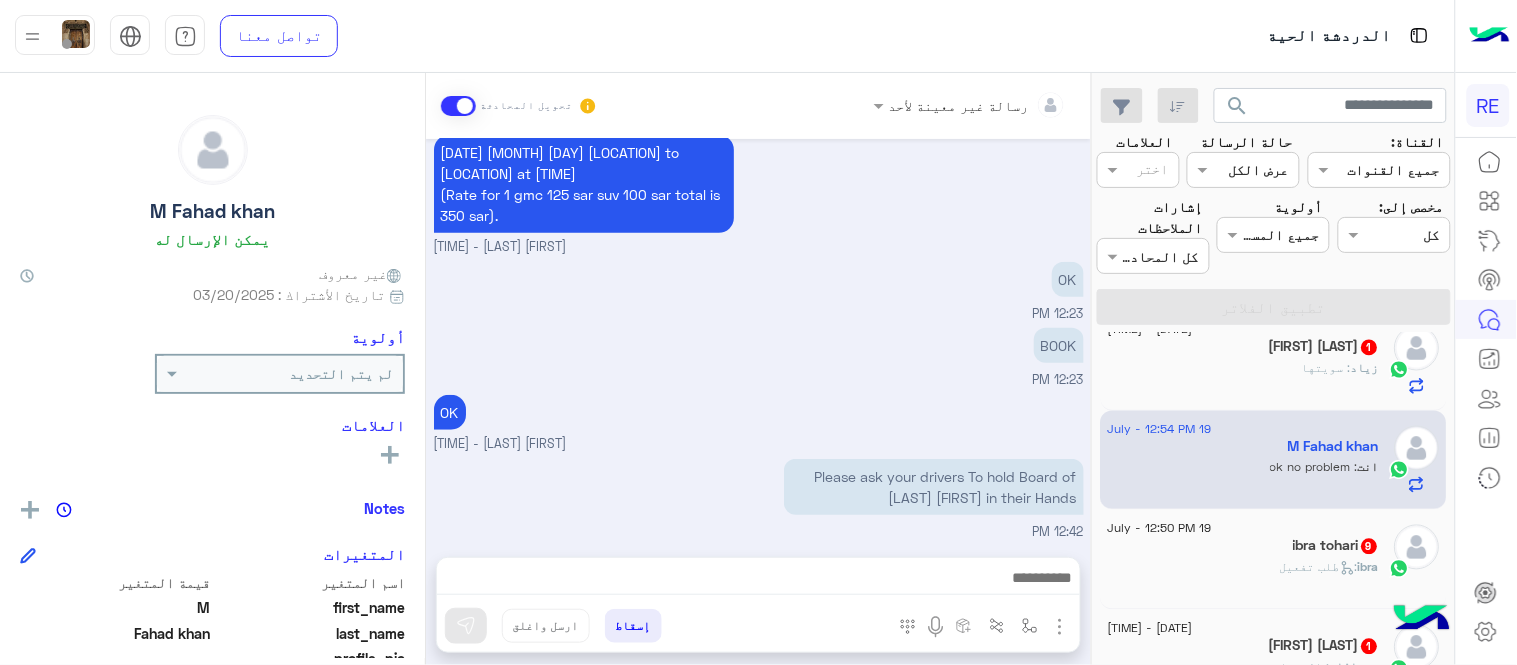 scroll, scrollTop: 3027, scrollLeft: 0, axis: vertical 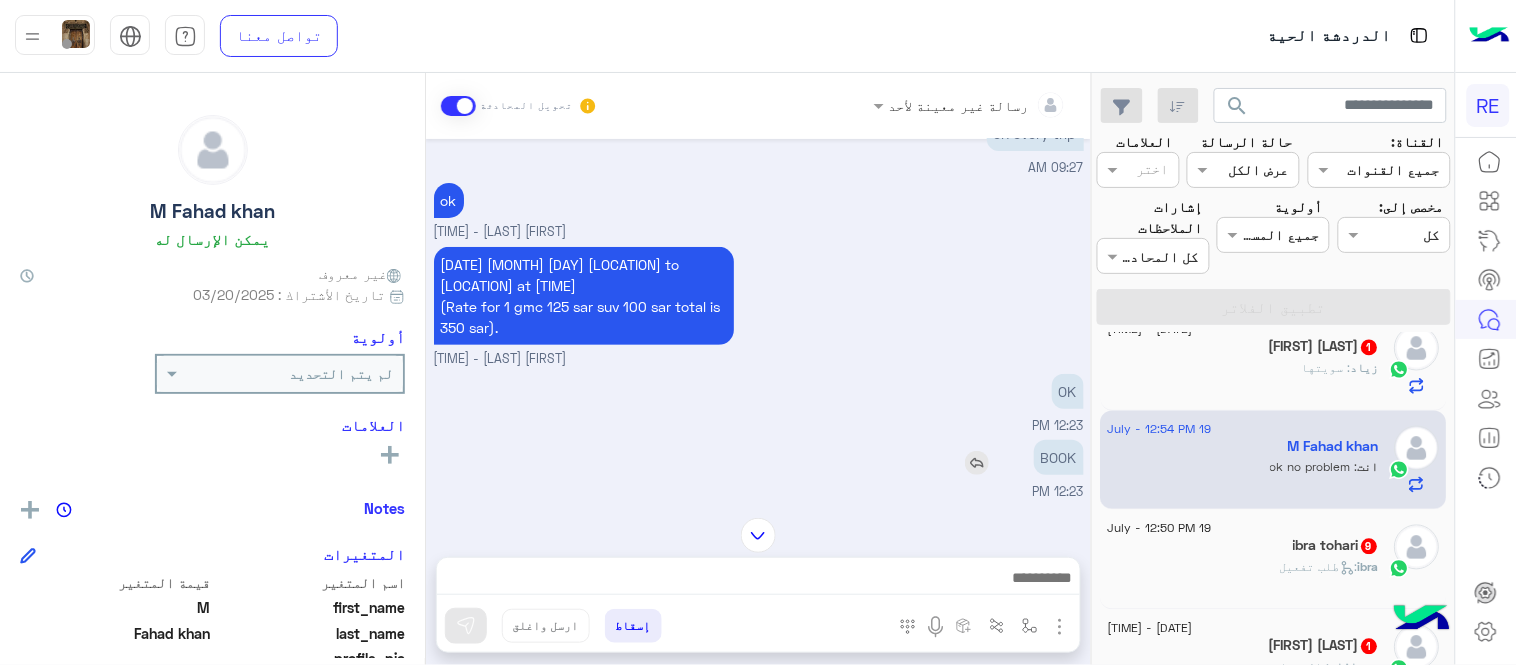 click at bounding box center (977, 463) 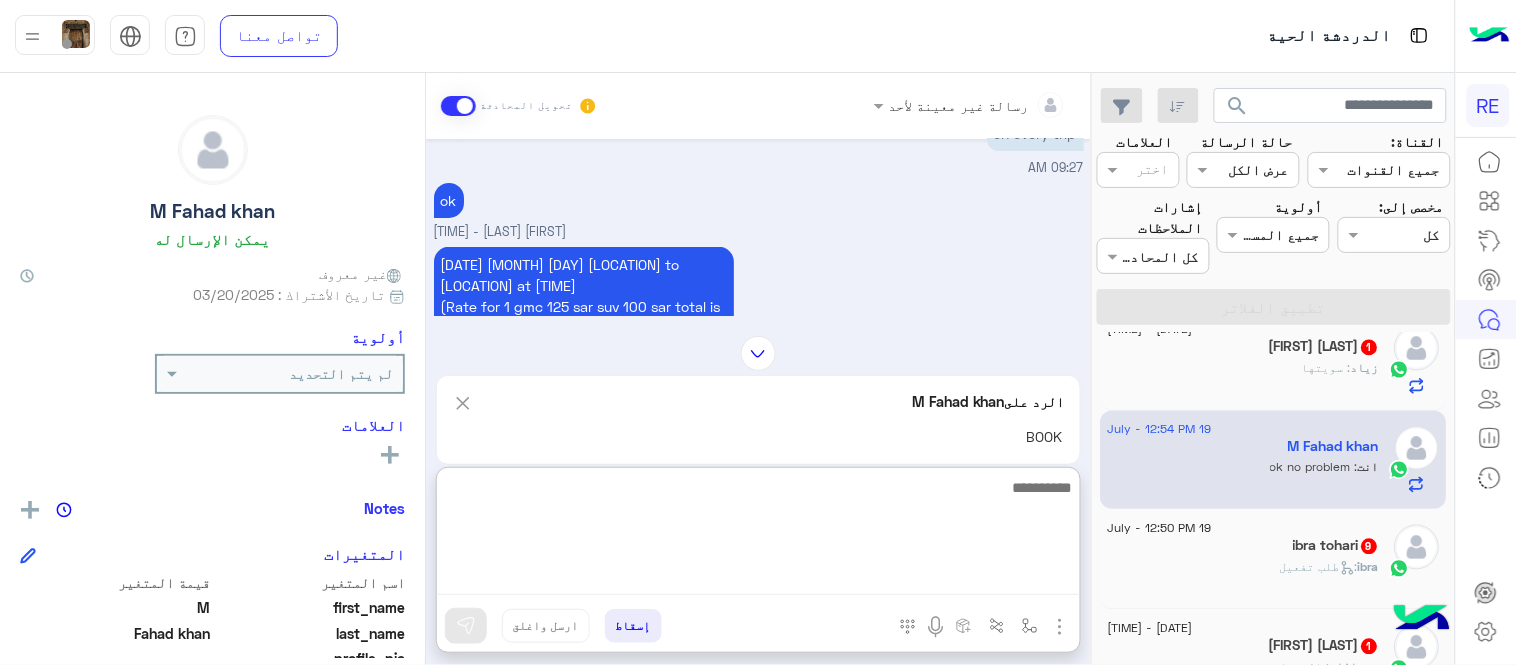 click at bounding box center [758, 535] 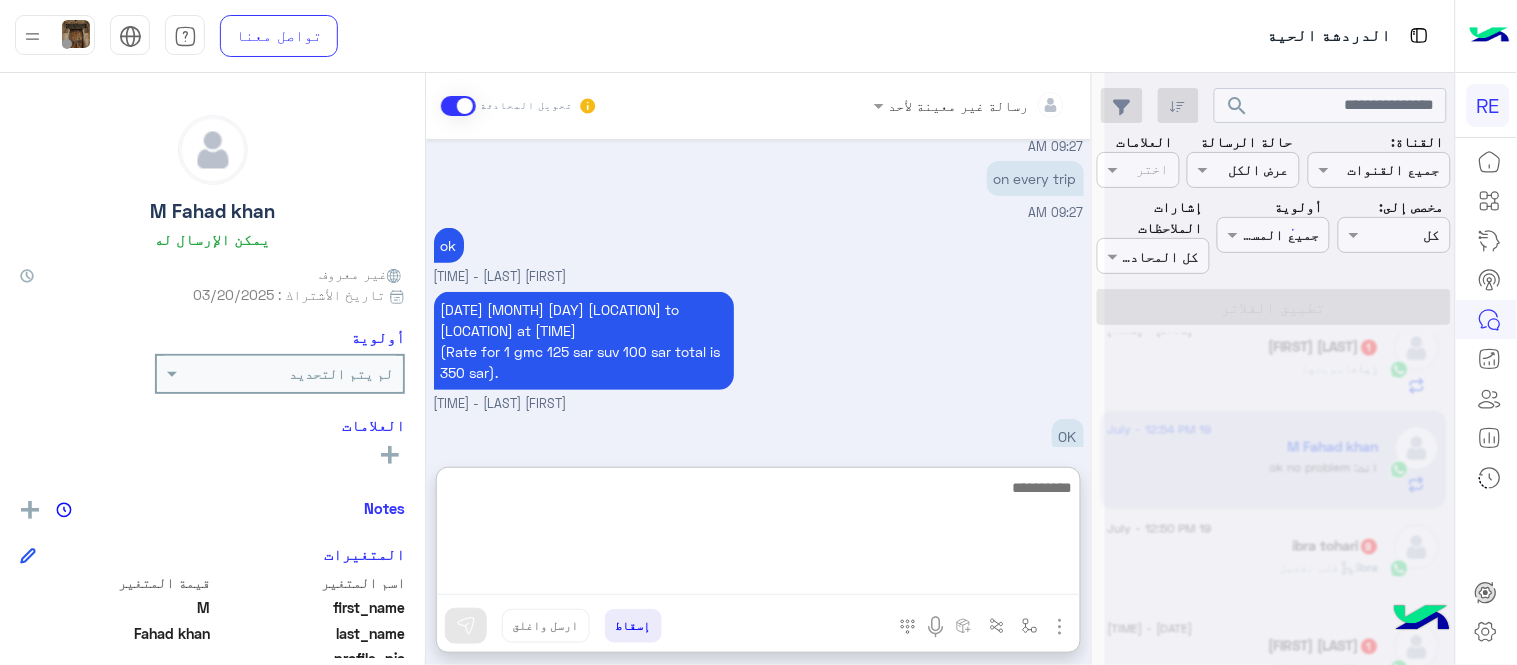 scroll, scrollTop: 0, scrollLeft: 0, axis: both 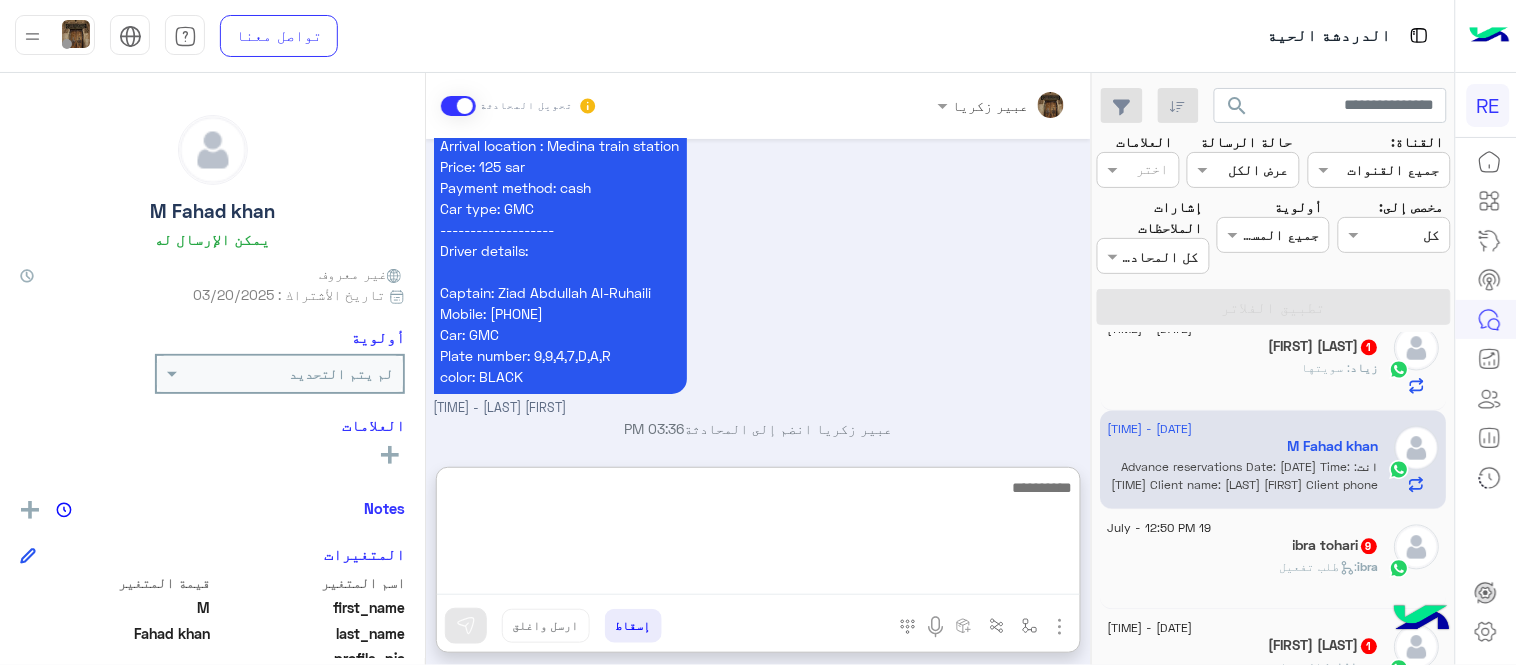 click at bounding box center [758, 535] 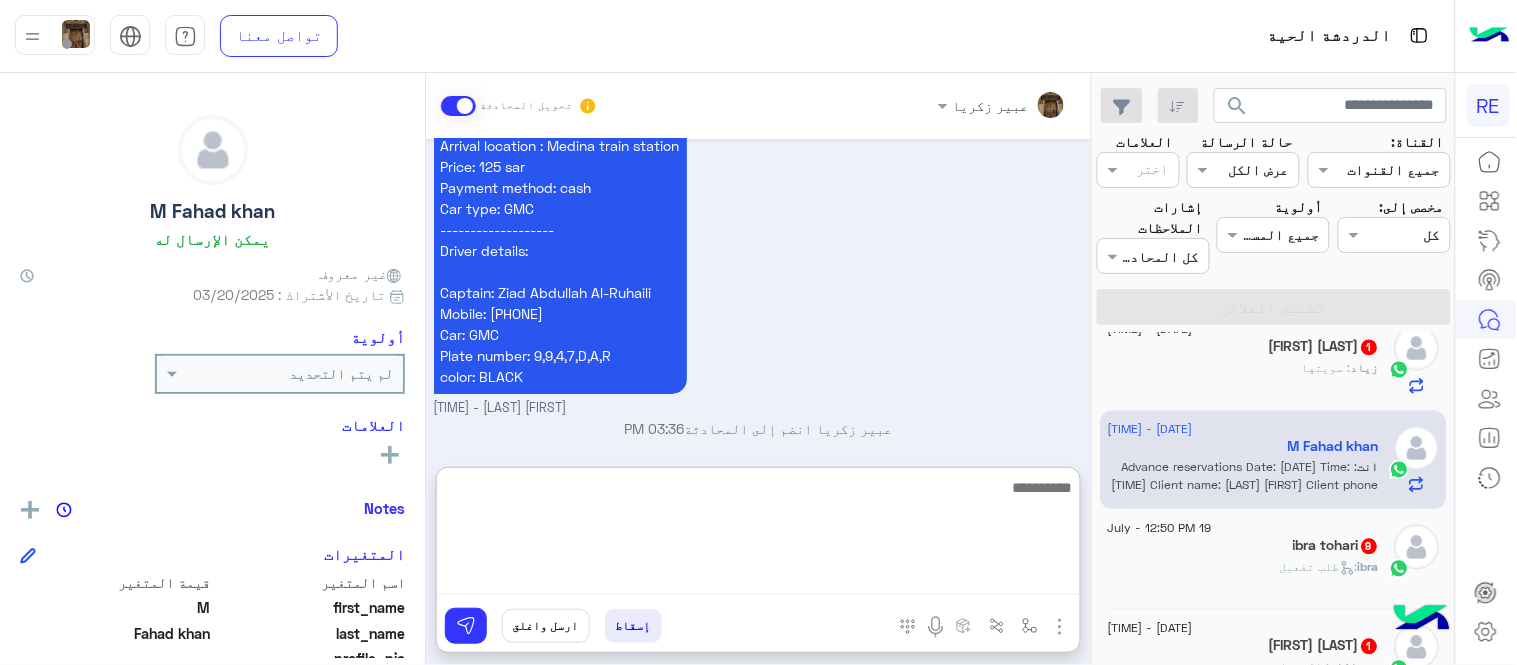scroll, scrollTop: 0, scrollLeft: 0, axis: both 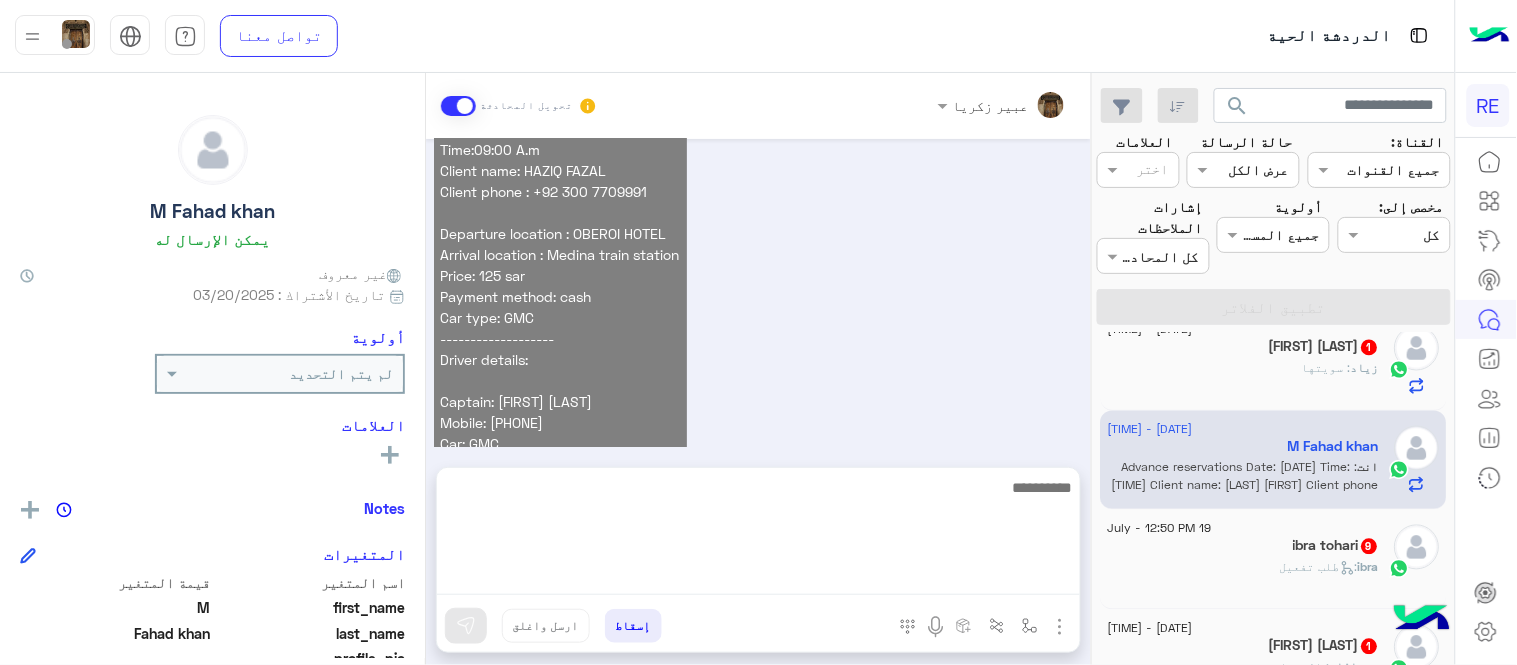 click on "Advance reservations Date: [DATE] Time:[TIME] Client name: [LAST] [FIRST] Client phone : [PHONE] Departure location : OBEROI HOTEL Arrival location : Medina train station Price: 125 sar Payment method: cash Car type: GMC ------------------- Driver details: Captain: [FIRST] [LAST] Mobile: [PHONE] Car: GMC Plate number: 9,6,6,6,H,A,R color: BLACK [TIME]" at bounding box center [759, 306] 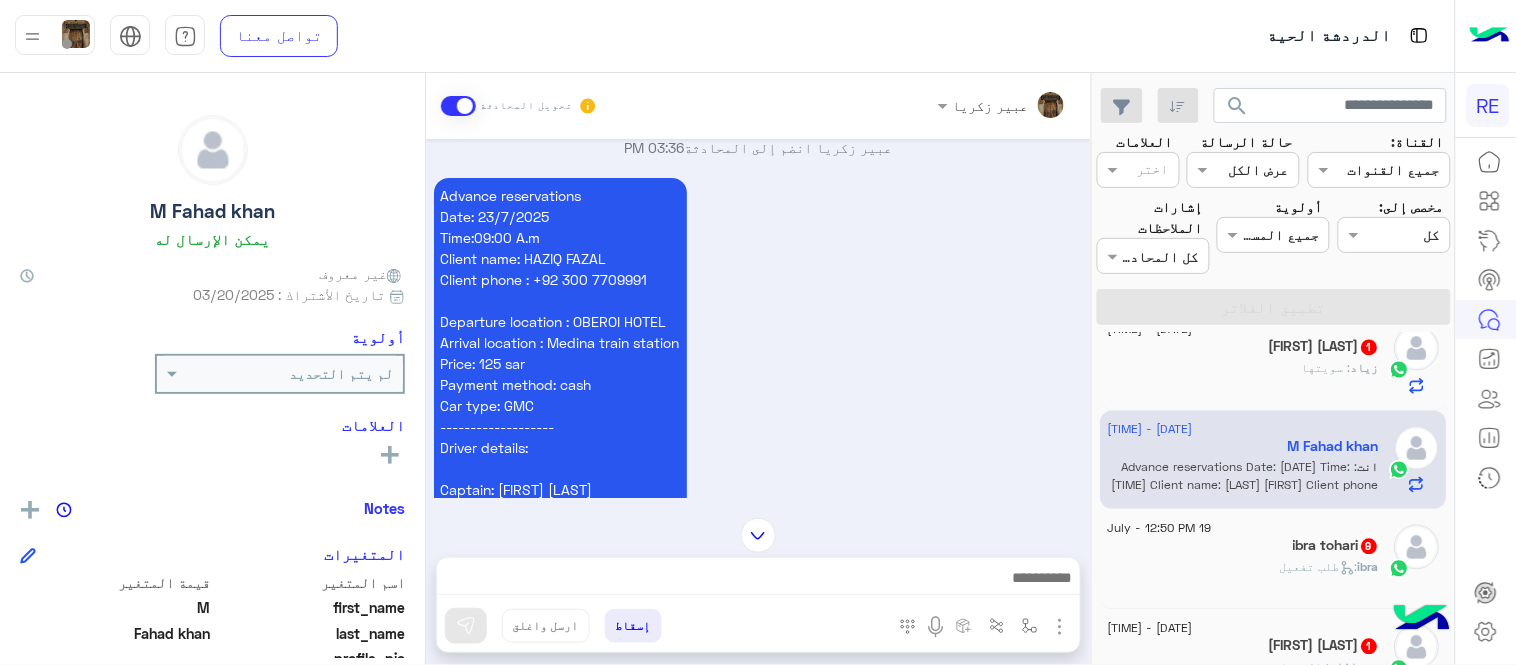 scroll, scrollTop: 4018, scrollLeft: 0, axis: vertical 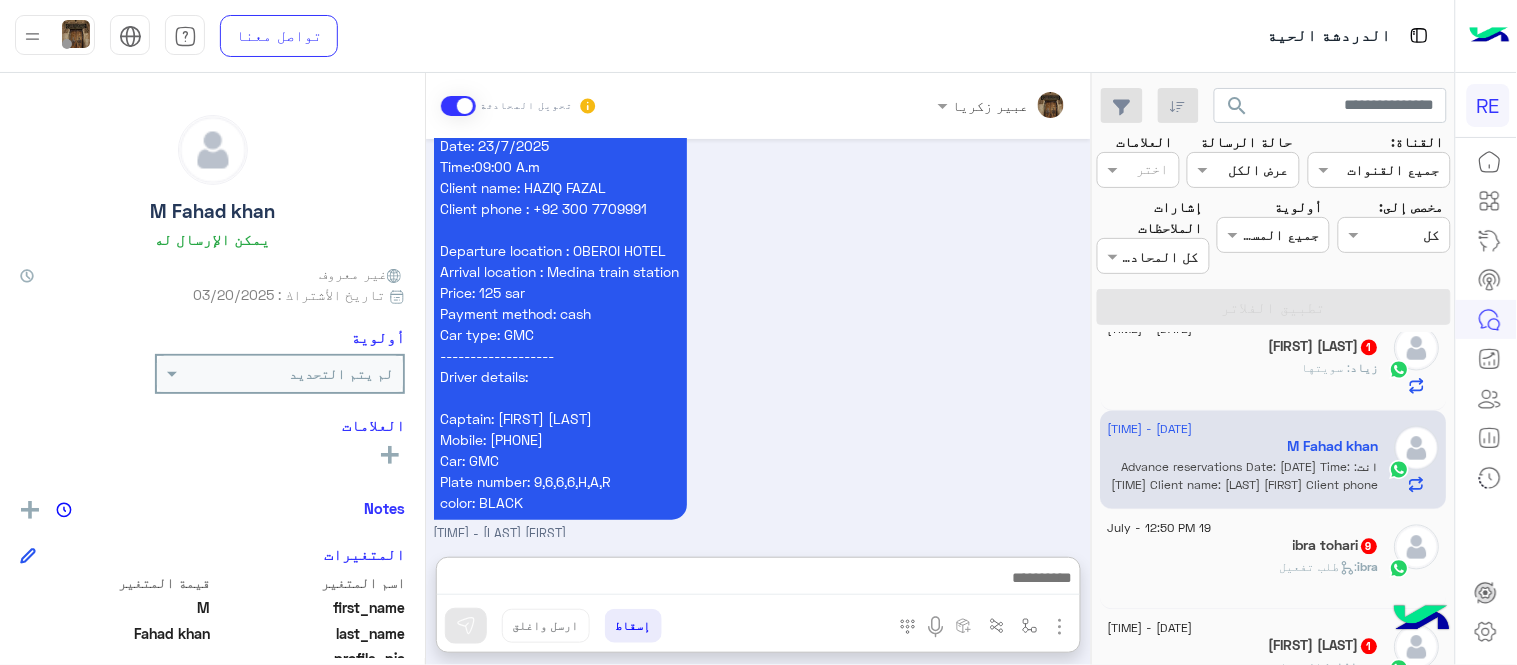 click at bounding box center (758, 580) 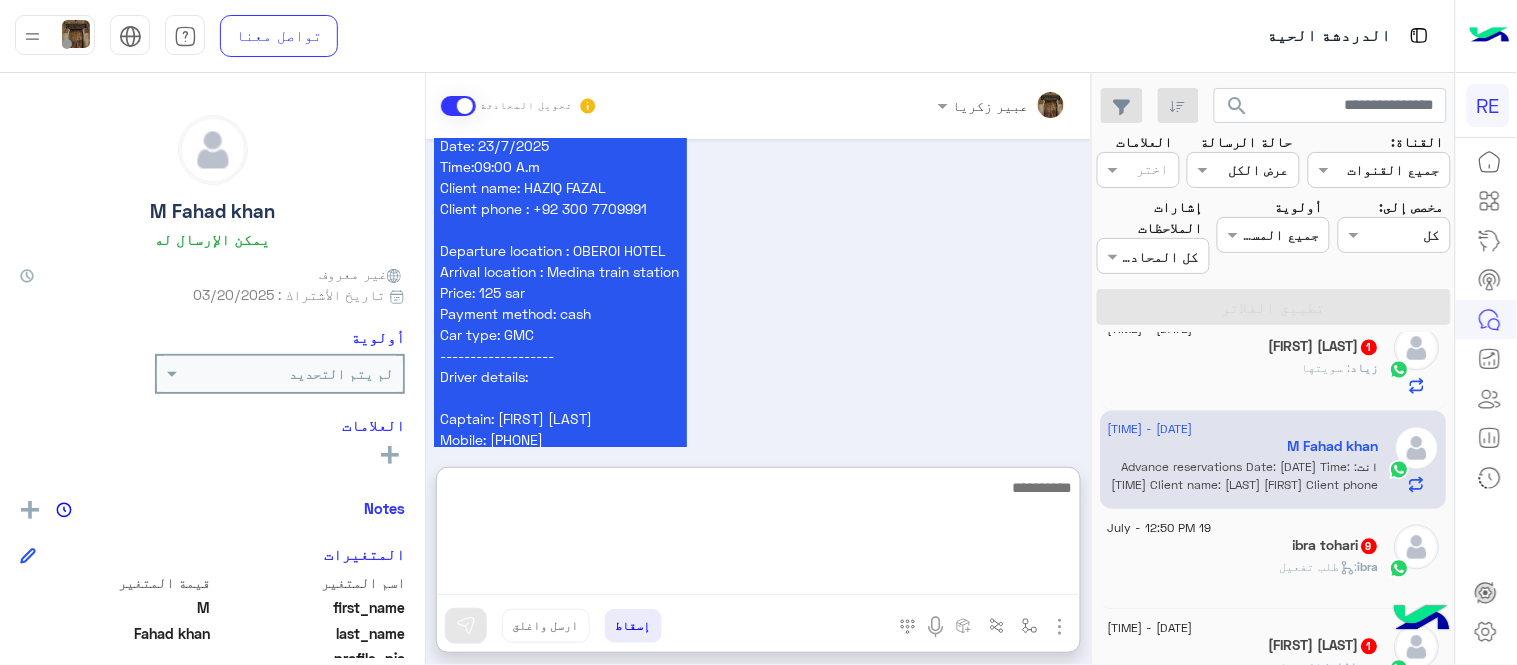 paste on "**********" 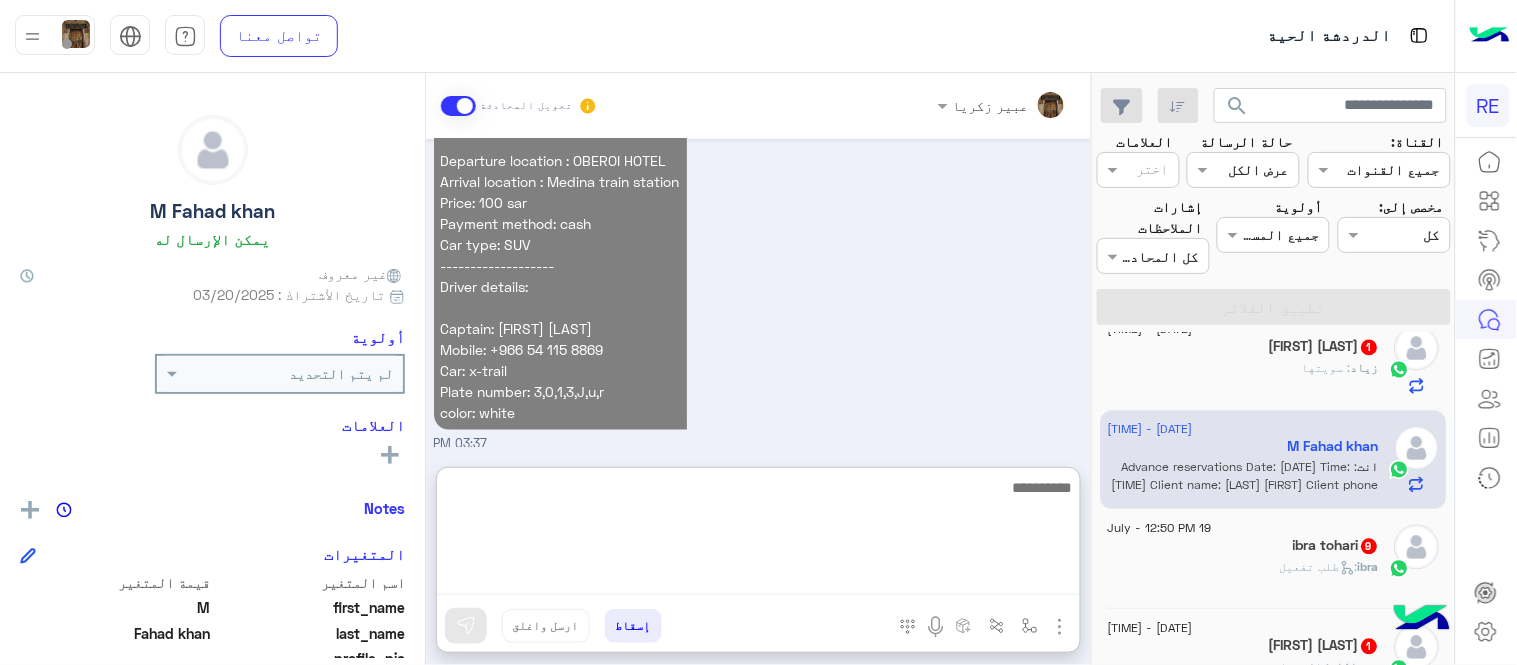 click at bounding box center [758, 535] 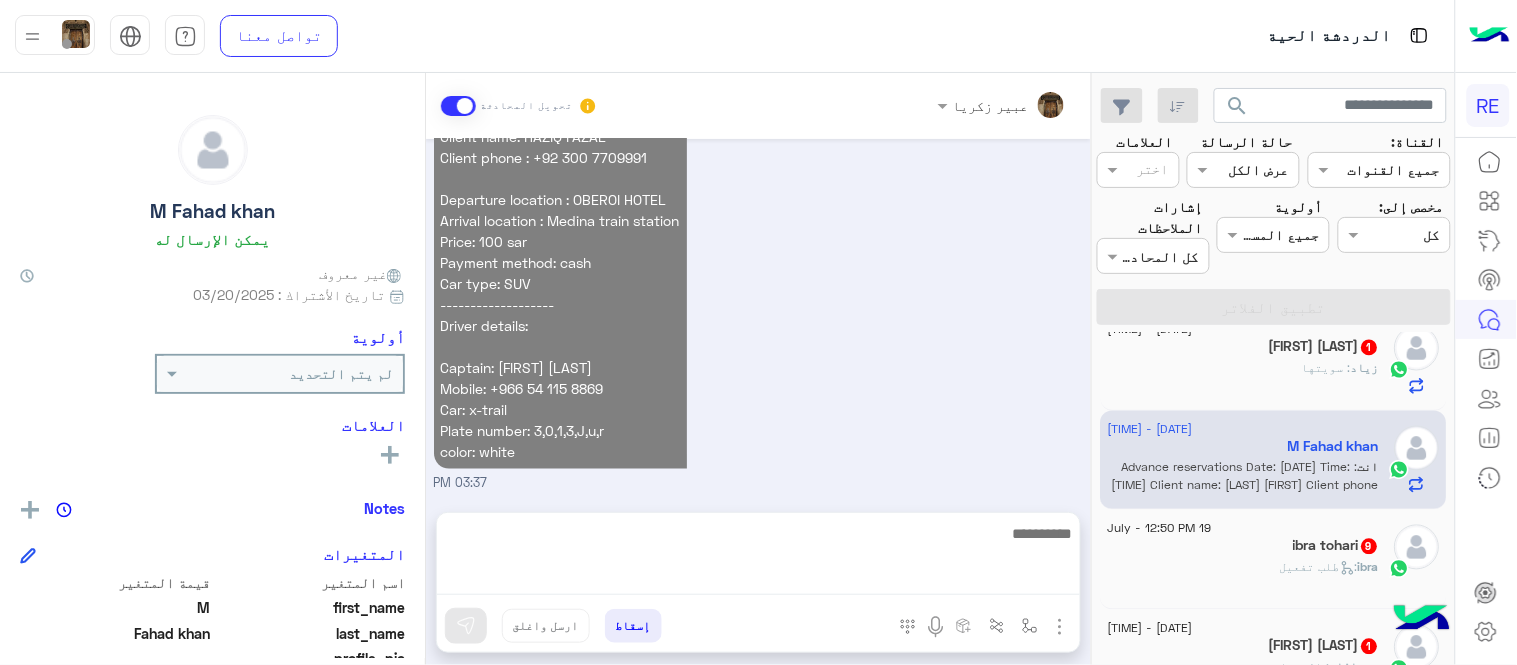 scroll, scrollTop: 4460, scrollLeft: 0, axis: vertical 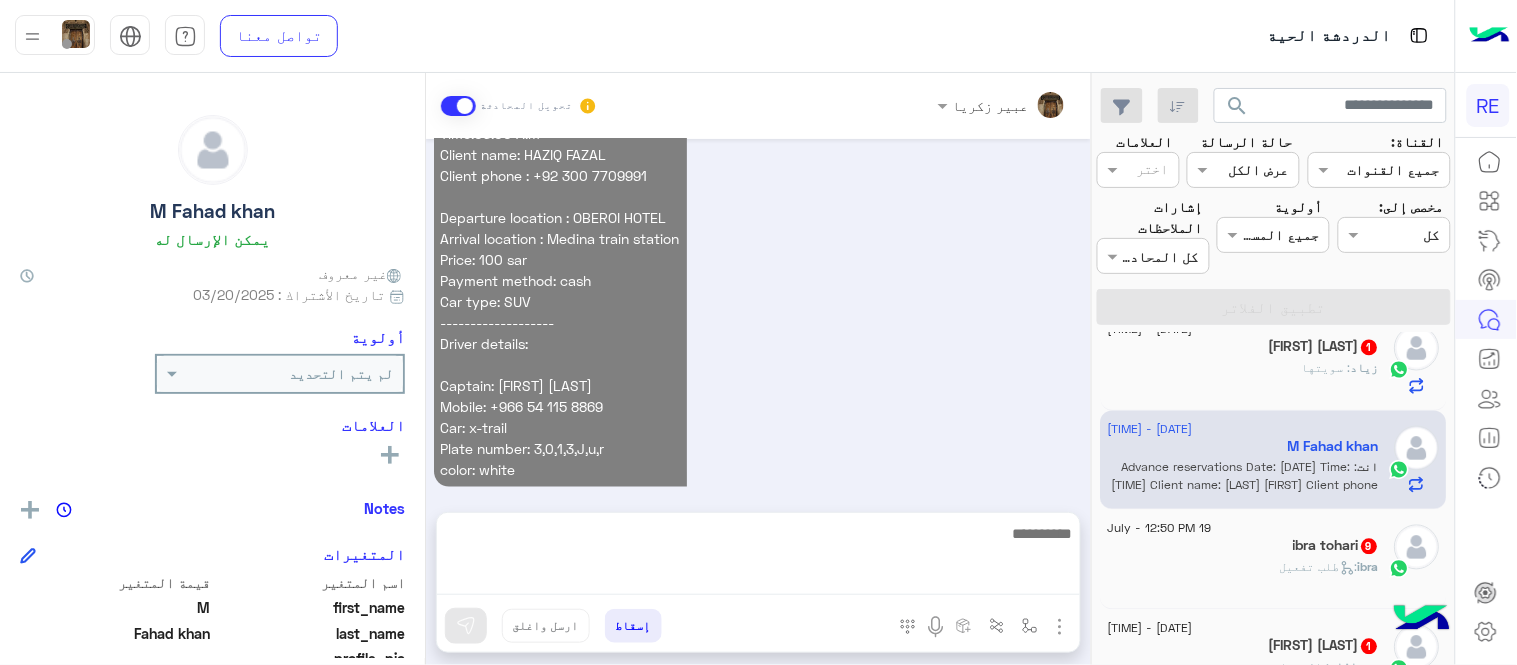 click on "reservations Date: [DATE] Time:[TIME] Client name: [LAST] [FIRST] Client phone : [PHONE] Departure location : OBEROI HOTEL Arrival location : Medina train station Price: 100 sar Payment method: cash Car type: SUV ------------------- Driver details: Captain: [FIRST] [LAST] [LAST] Mobile: [PHONE] Car: x-trail Plate number: 3,0,1,3,J,u,r color: white [TIME]" at bounding box center (759, 290) 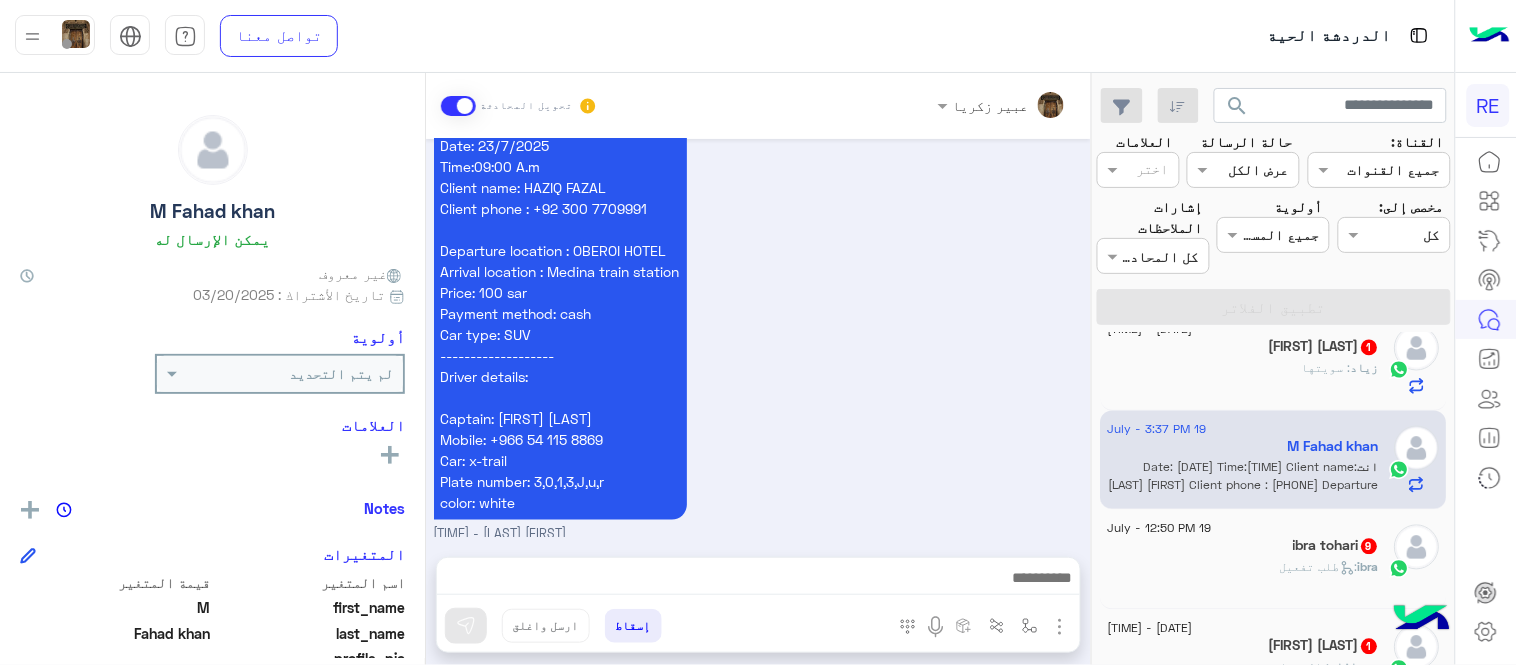 click at bounding box center (758, 580) 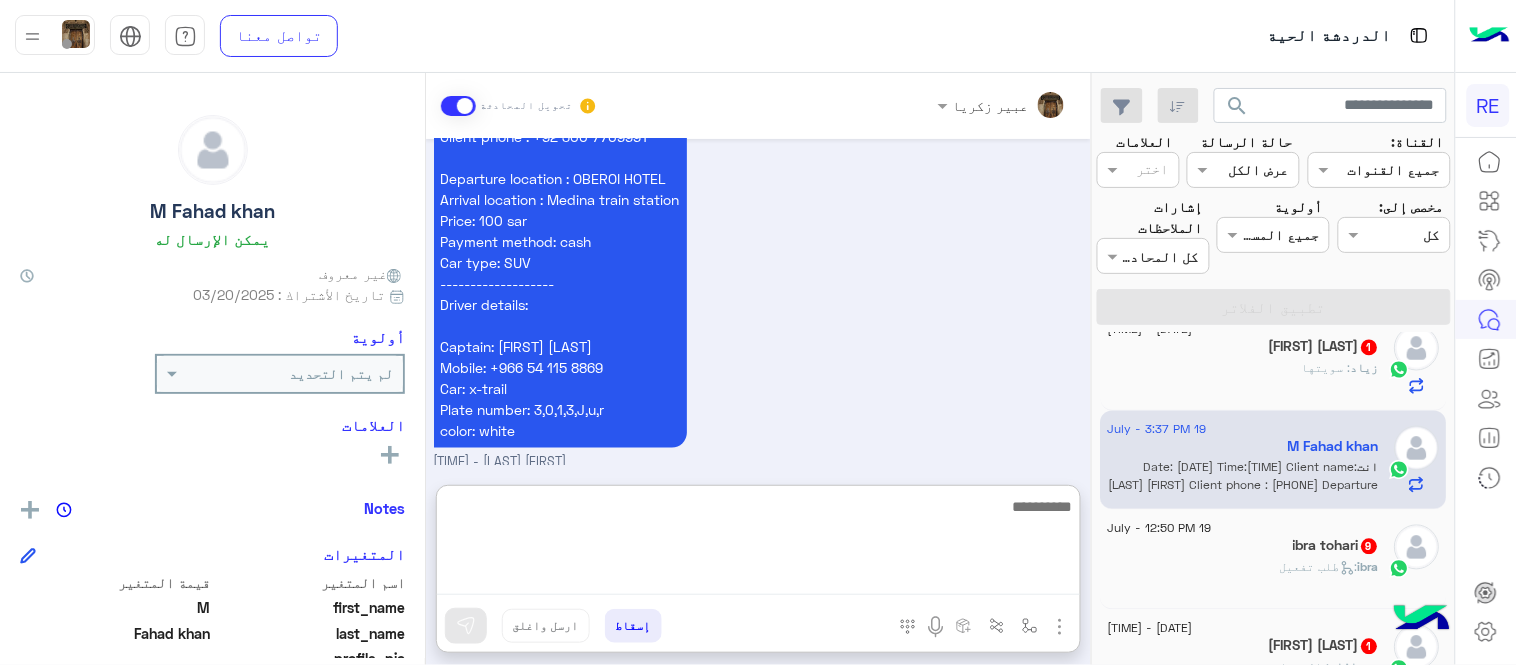 scroll, scrollTop: 4550, scrollLeft: 0, axis: vertical 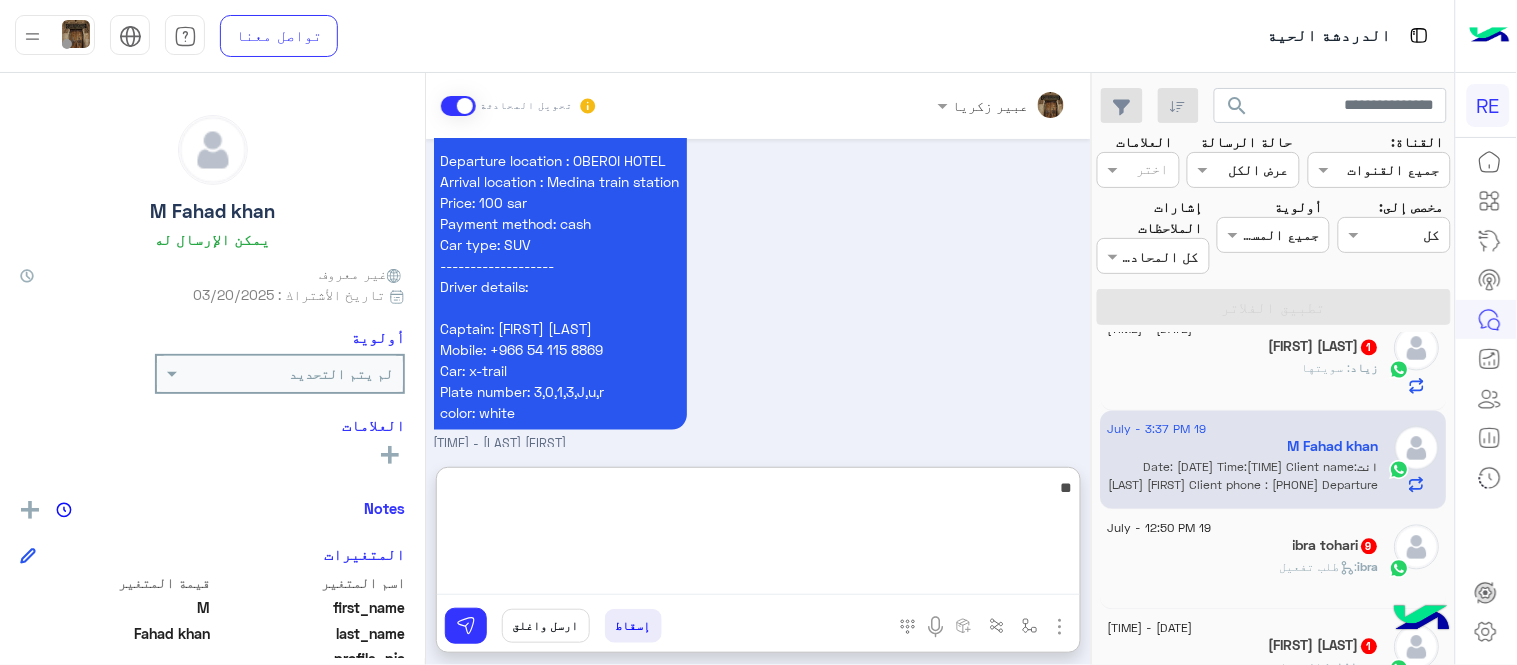 type on "*" 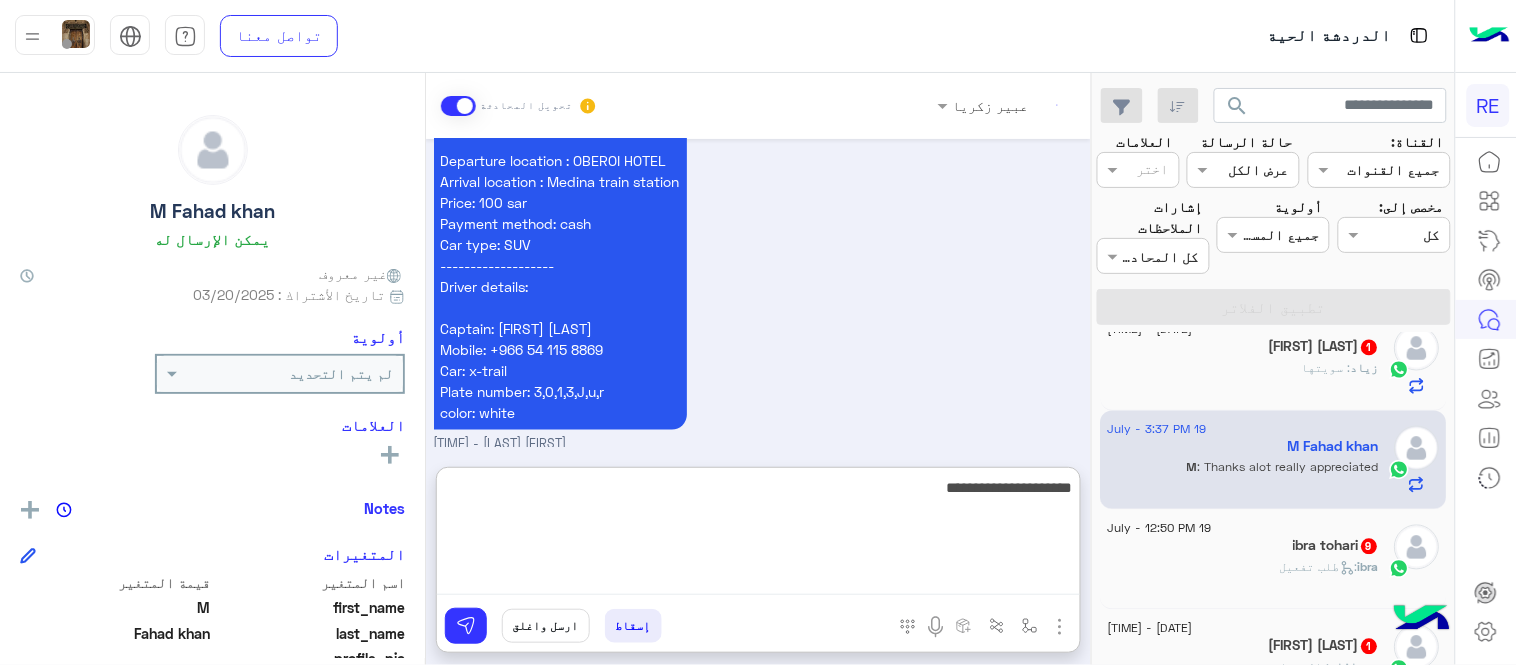 scroll, scrollTop: 4616, scrollLeft: 0, axis: vertical 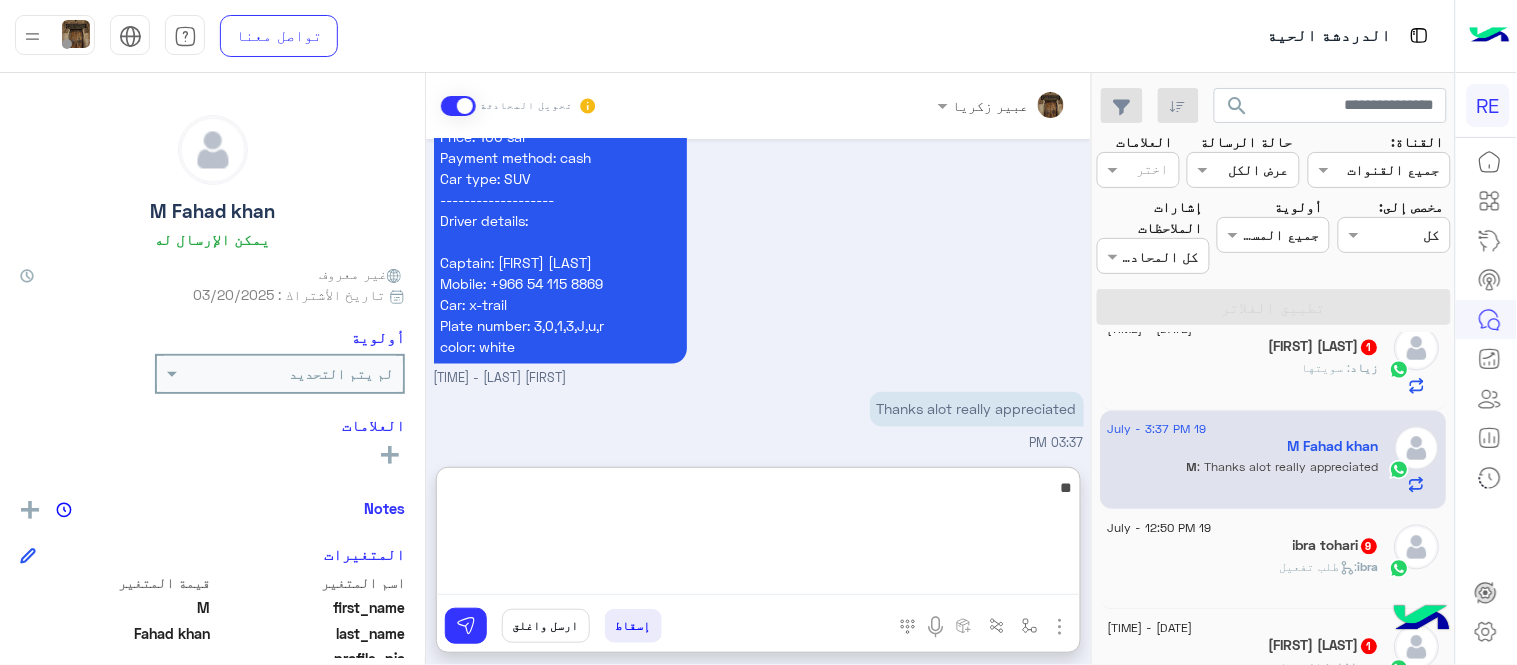 type on "*" 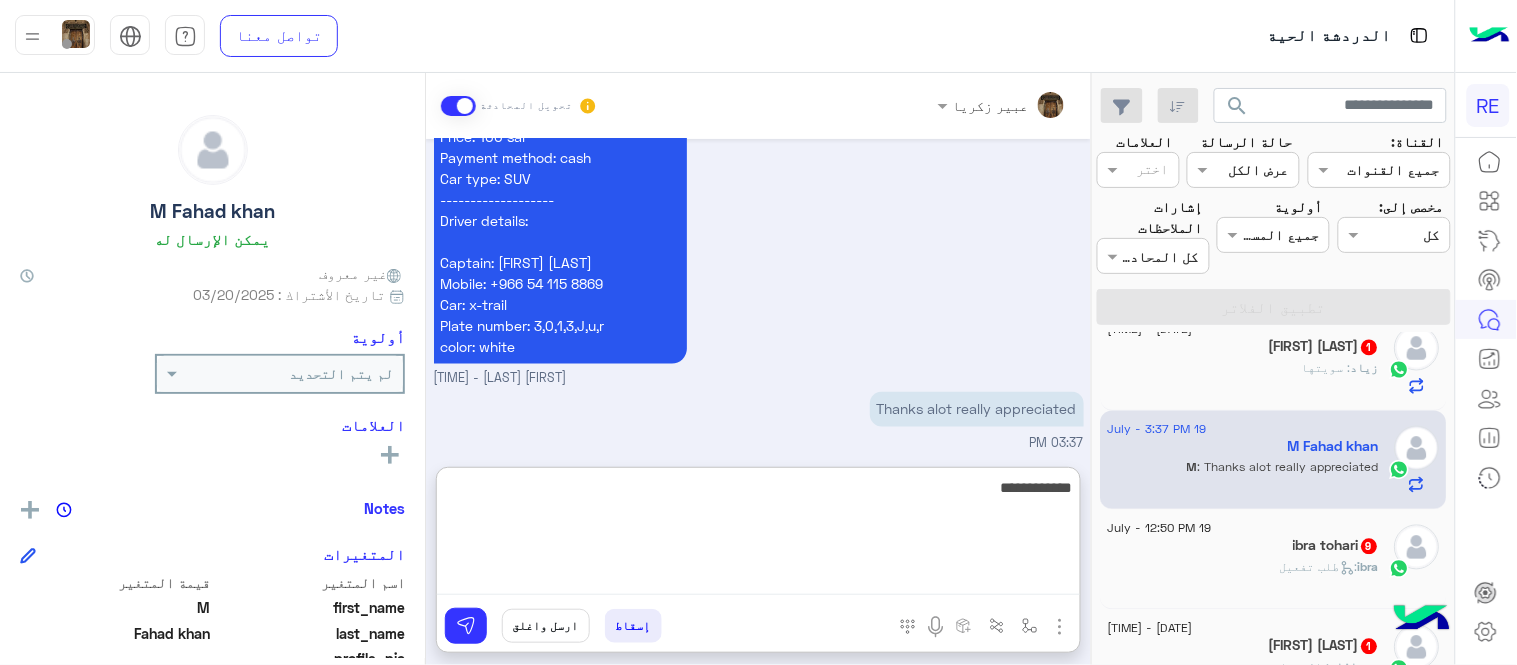 click on "**********" at bounding box center [758, 535] 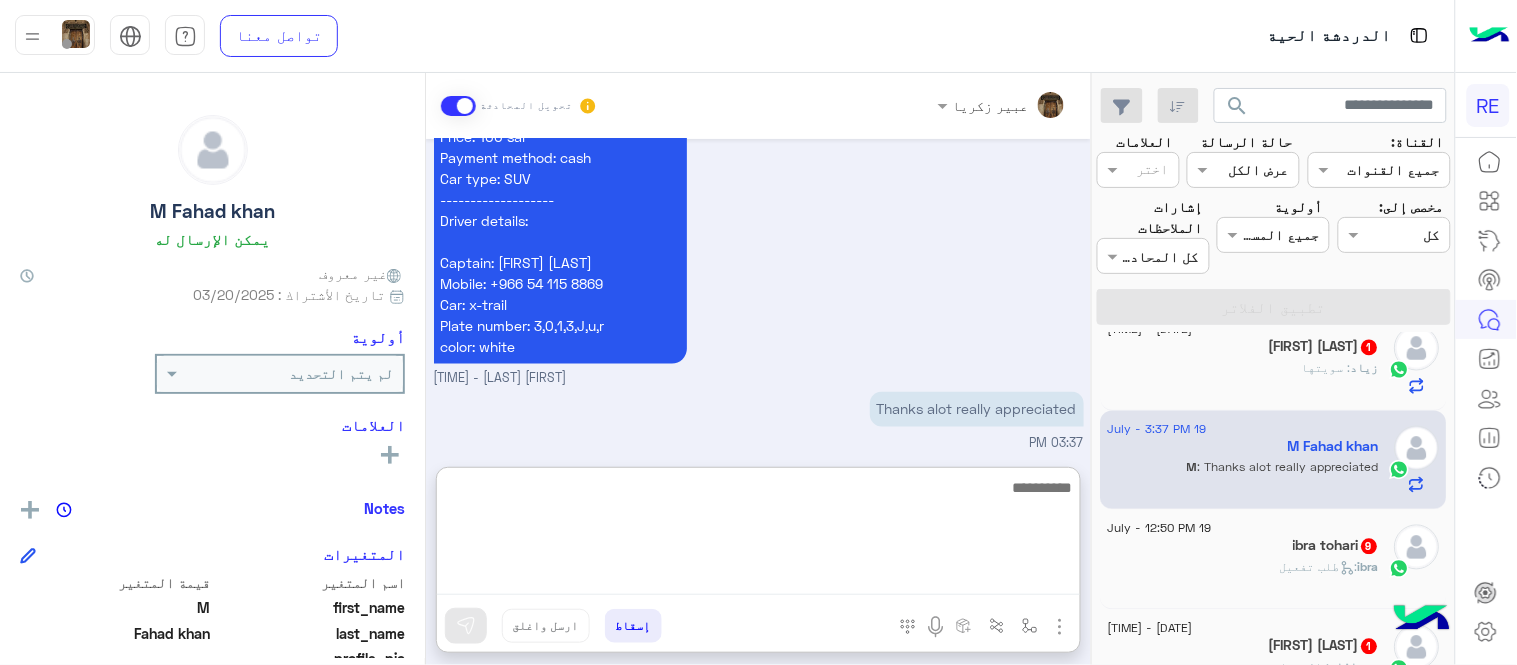 scroll, scrollTop: 4680, scrollLeft: 0, axis: vertical 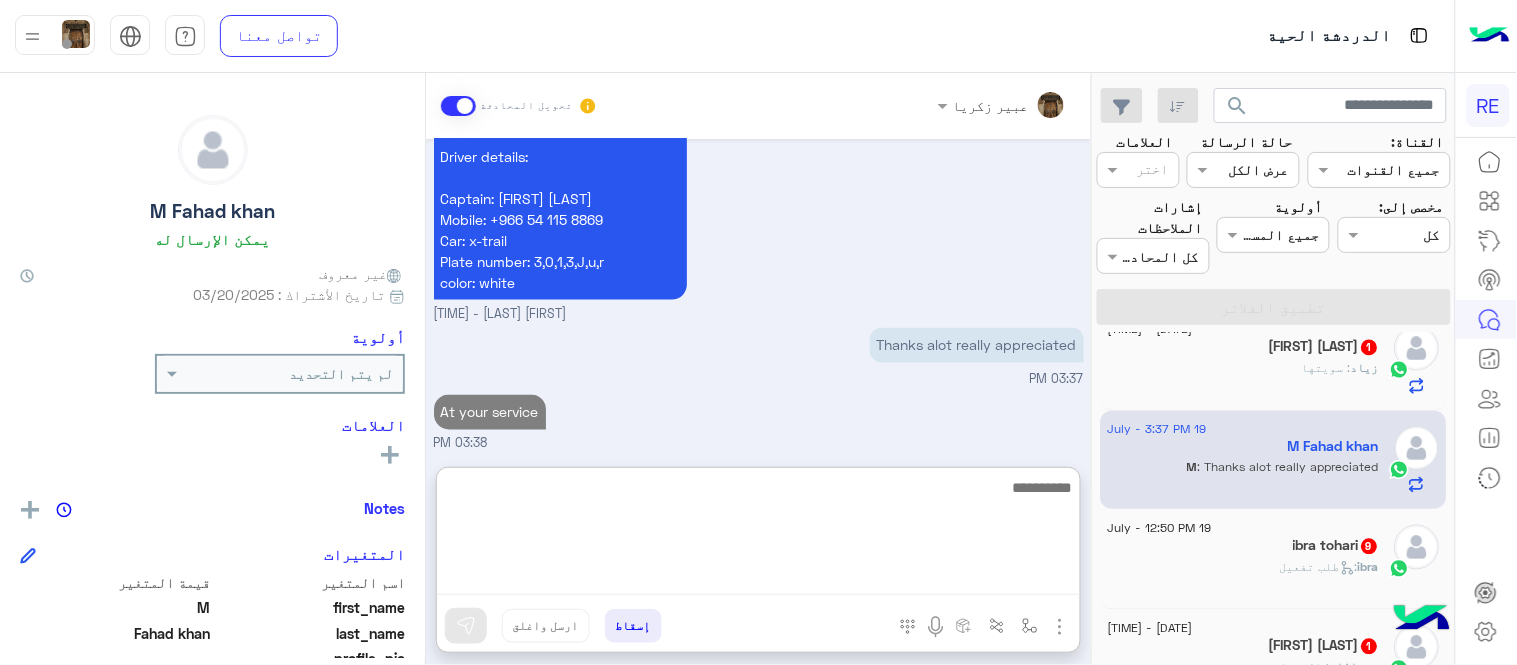type 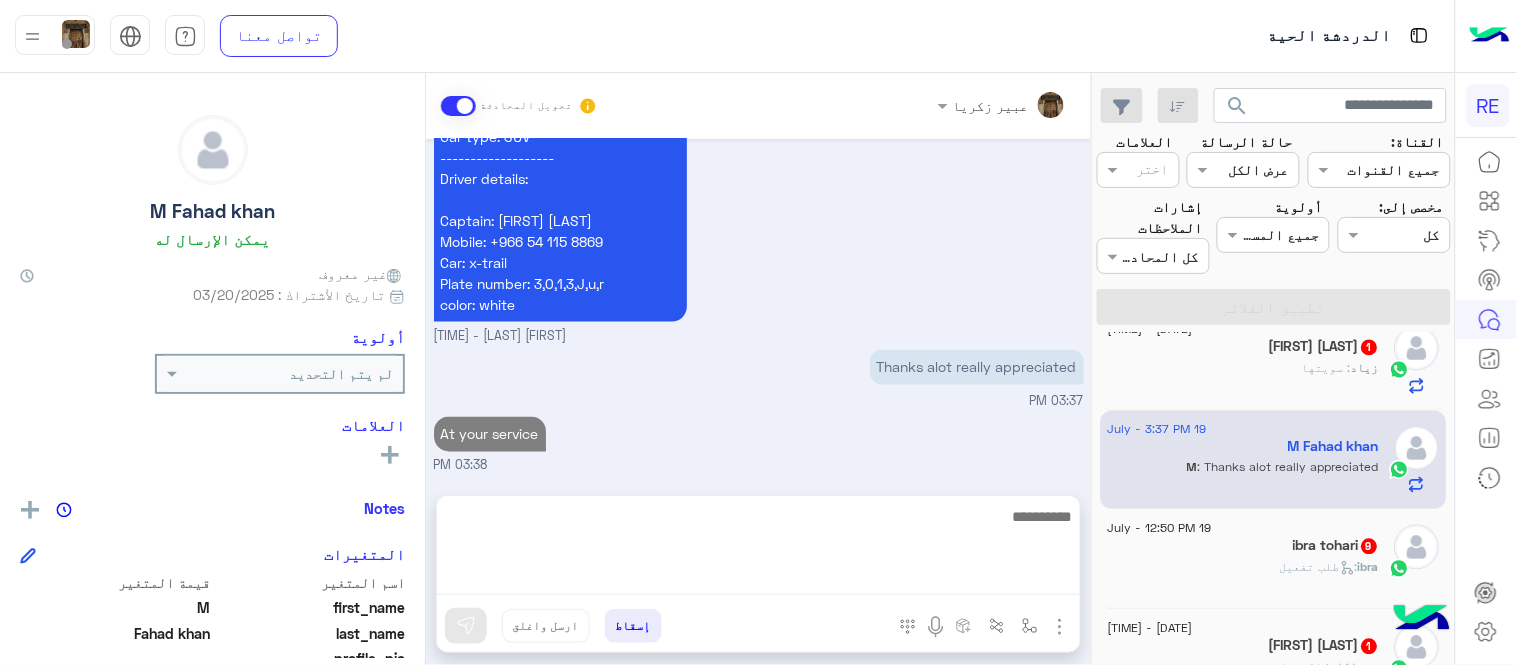 click on "[DATE] SO NOW WE WILL HAVE 1 GMC 1 STARIA AND 1 Palisade [TIME] yes i will send data now [FIRST] [LAST] - [TIME] THANKS [TIME] Advance reservations Date: [DATE] Time: [TIME] Client name: [LAST] [FIRST] Client phone : [PHONE] Departure location : Mohammed bin Abdulaziz International Airport Arrival location : OBEROI HOTEL Price: 125 sar ayment method: cash Car type: GMC ------------------- Driver details: Captain: [FIRST] [LAST] [LAST] Mobile: [PHONE] Car: staria Plate number: 8,9,0,0,n,w,r color: gray [FIRST] [LAST] - [TIME] Advance reservations Date: [DATE] Time: [TIME] Client name: [LAST] [FIRST] Client phone : [PHONE] Departure location : Mohammed bin Abdulaziz International Airport Arrival location : OBEROI HOTEL Price: 125 sar ayment method: cash Car type: GMC ------------------- Driver details: Captain: [FIRST] [LAST] [LAST] Mobile: [PHONE] Car: staria Plate number: 8,9,0,0,n,w,r color: gray PLEASE RECHECK PRICE NP ?" at bounding box center [758, 307] 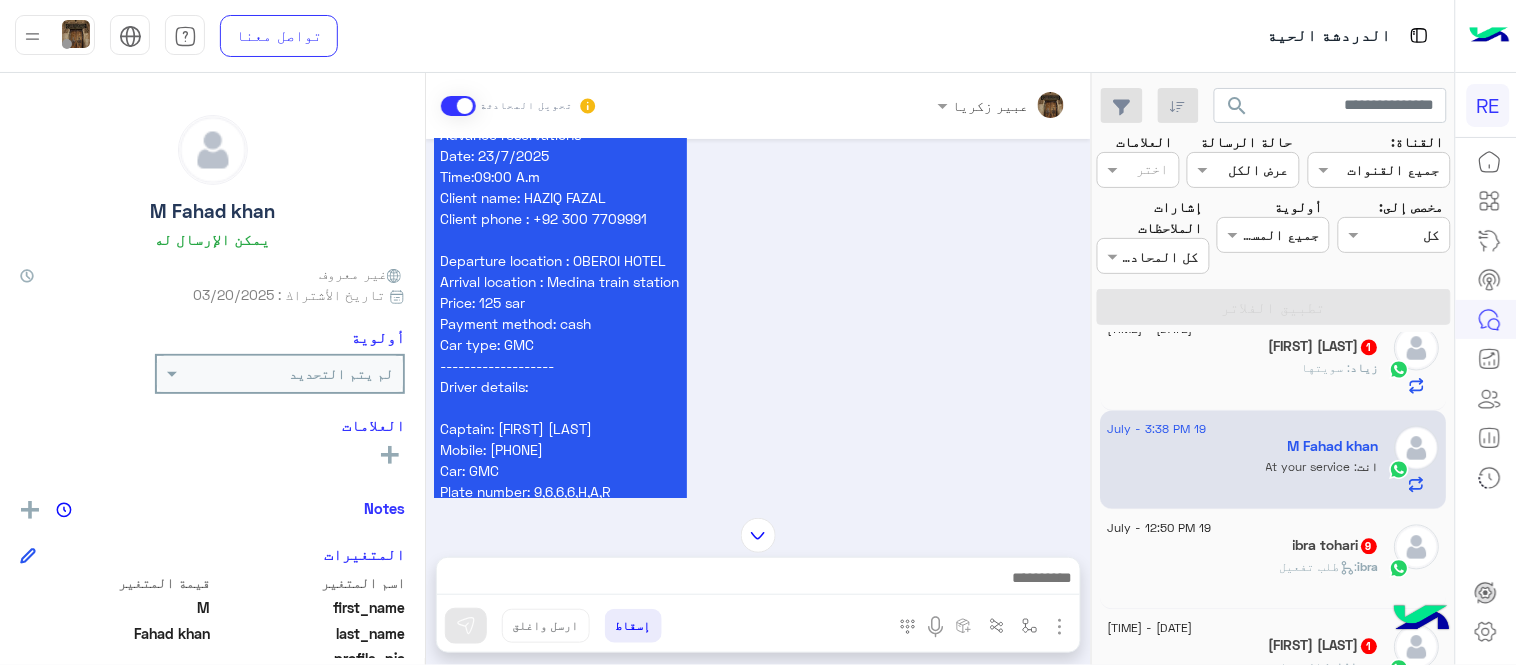 scroll, scrollTop: 4010, scrollLeft: 0, axis: vertical 